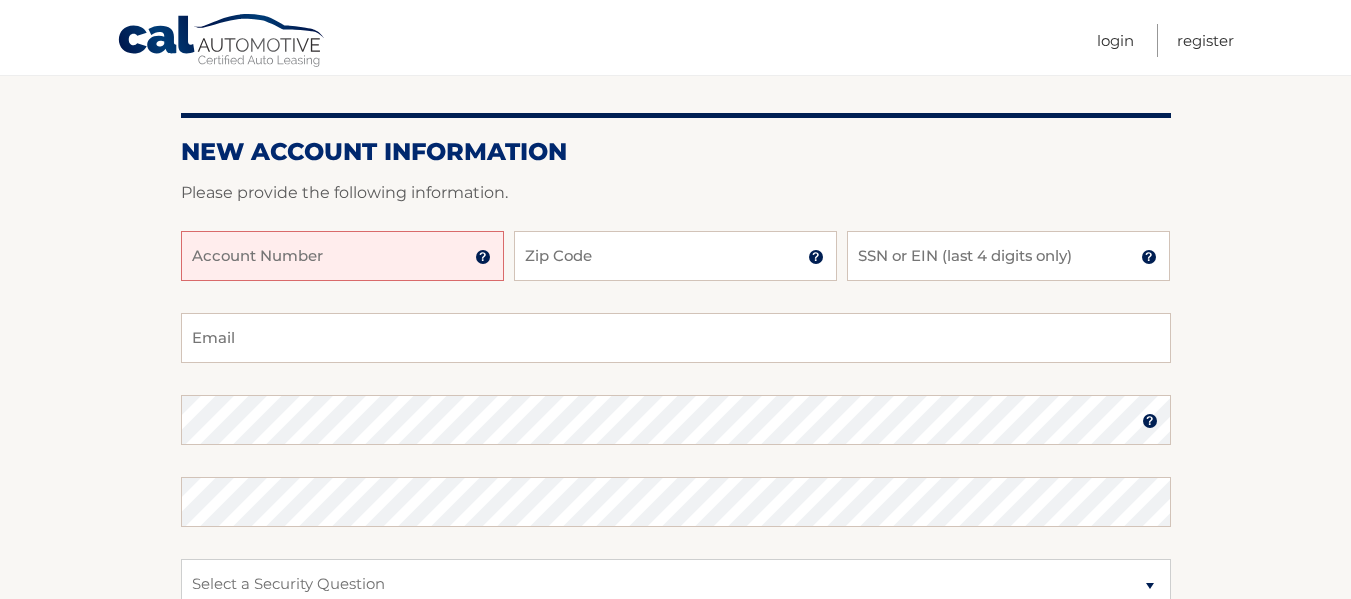 scroll, scrollTop: 200, scrollLeft: 0, axis: vertical 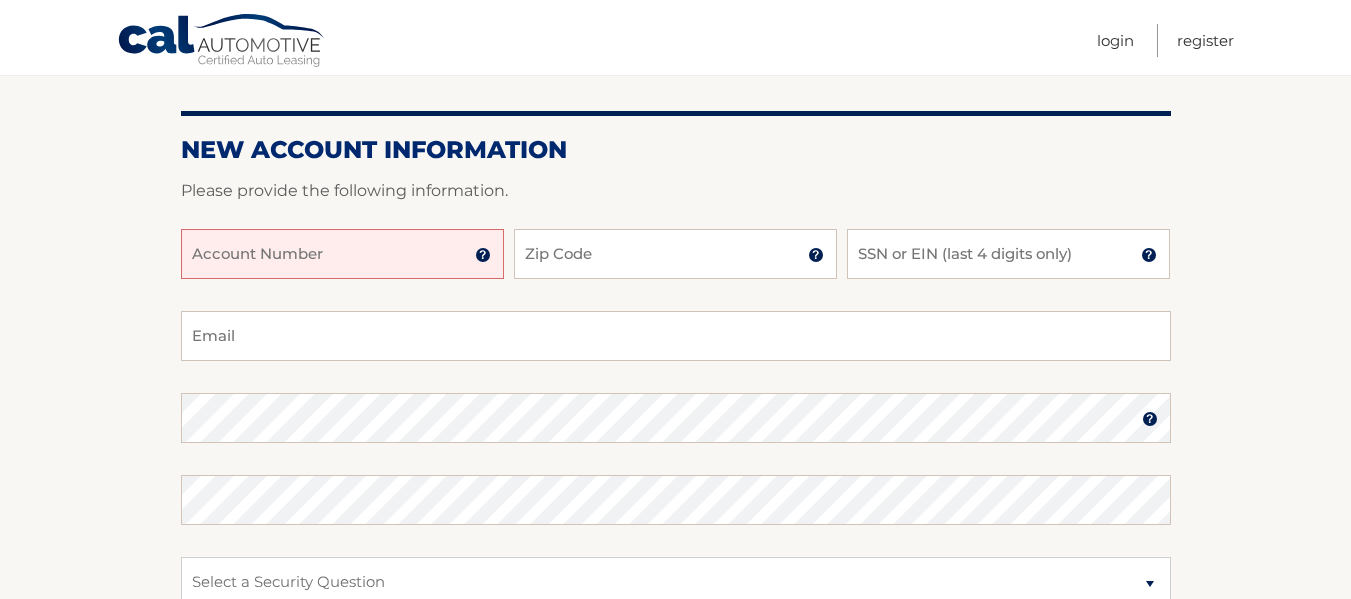 click on "Account Number" at bounding box center [342, 254] 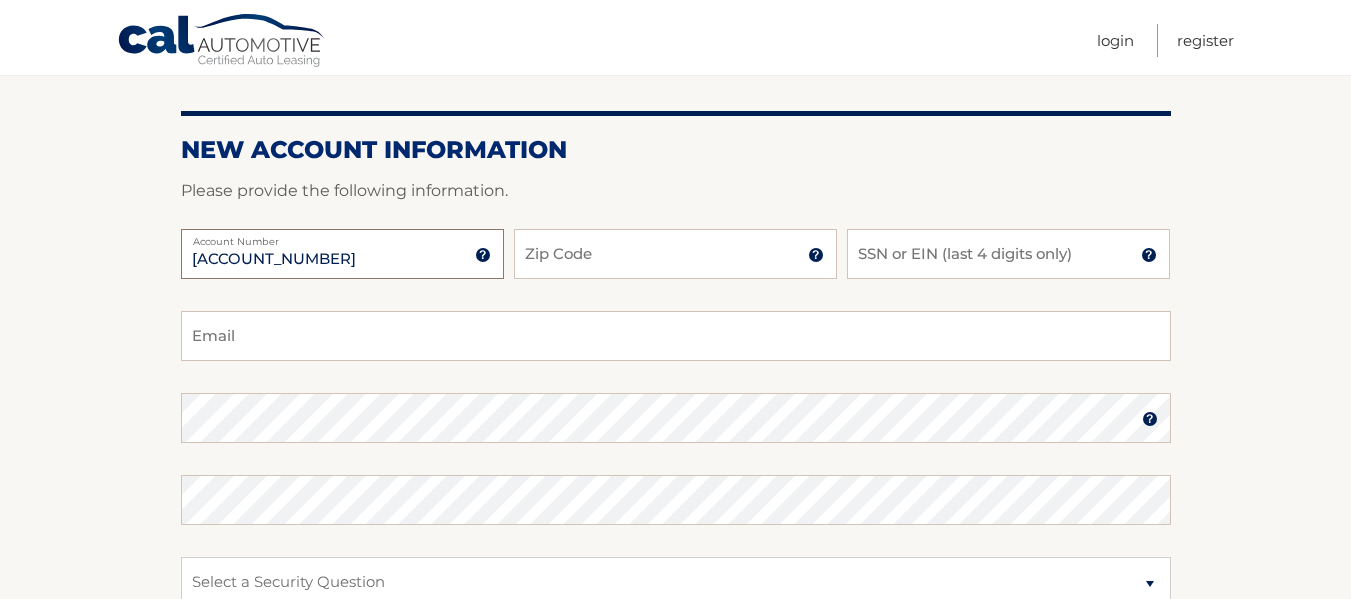 type on "[ACCOUNT_NUMBER]" 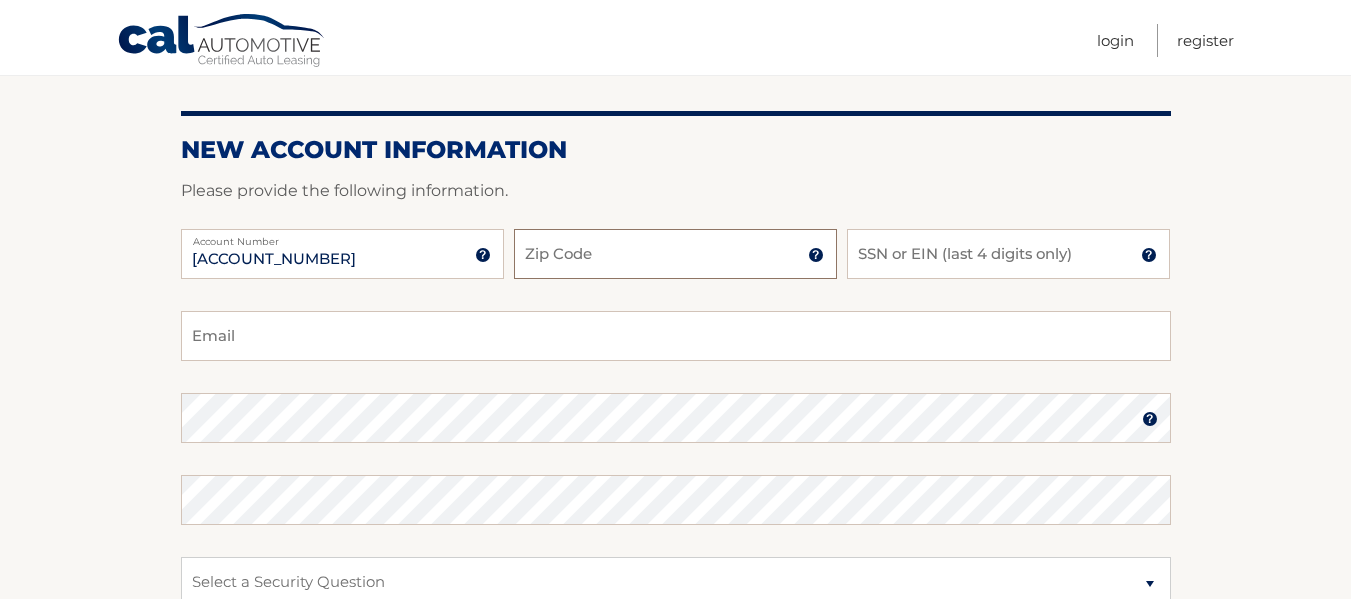 click on "Zip Code" at bounding box center [675, 254] 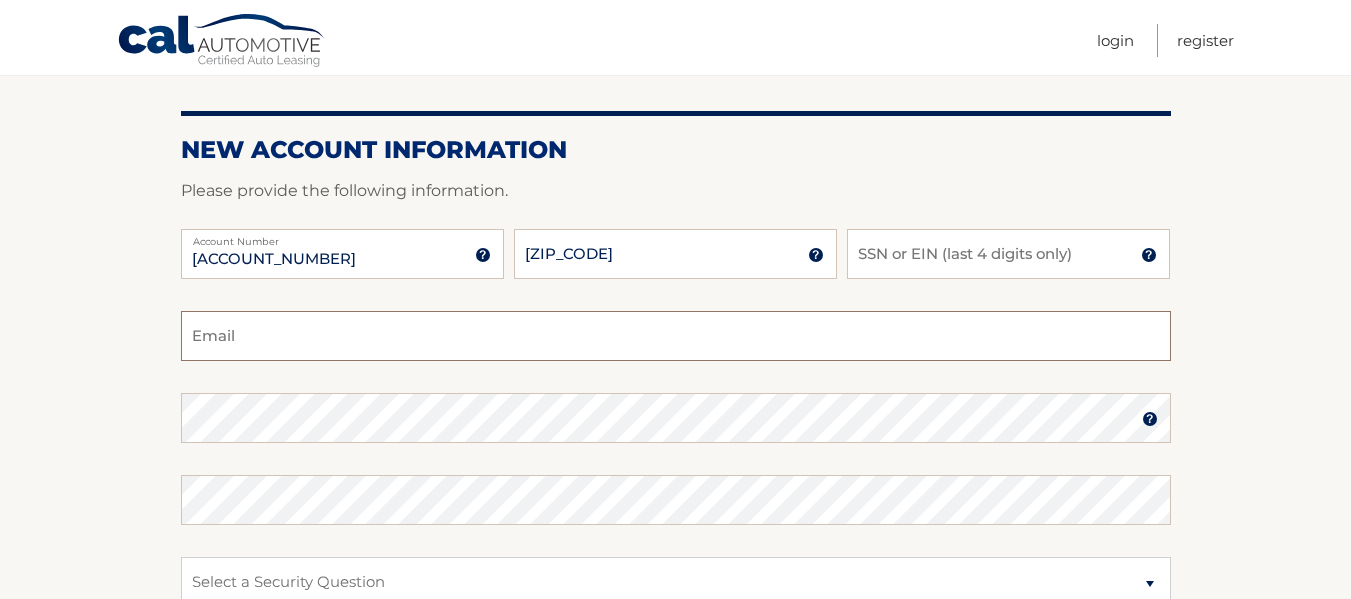 type on "[EMAIL]" 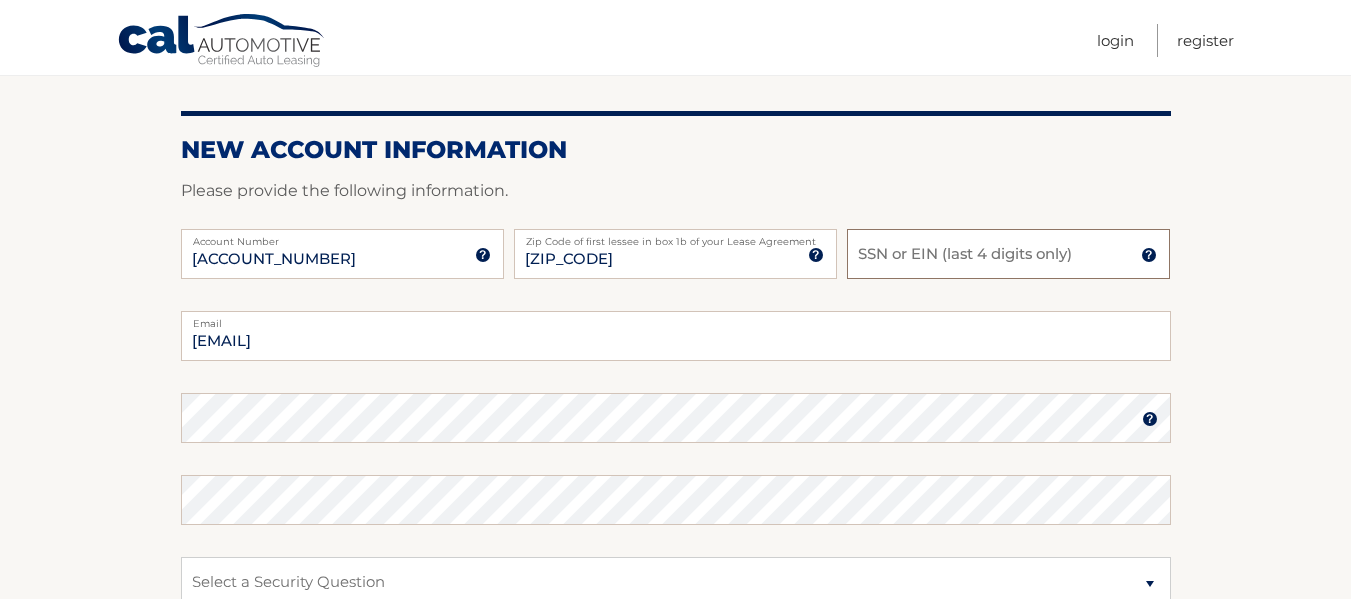 click on "SSN or EIN (last 4 digits only)" at bounding box center [1008, 254] 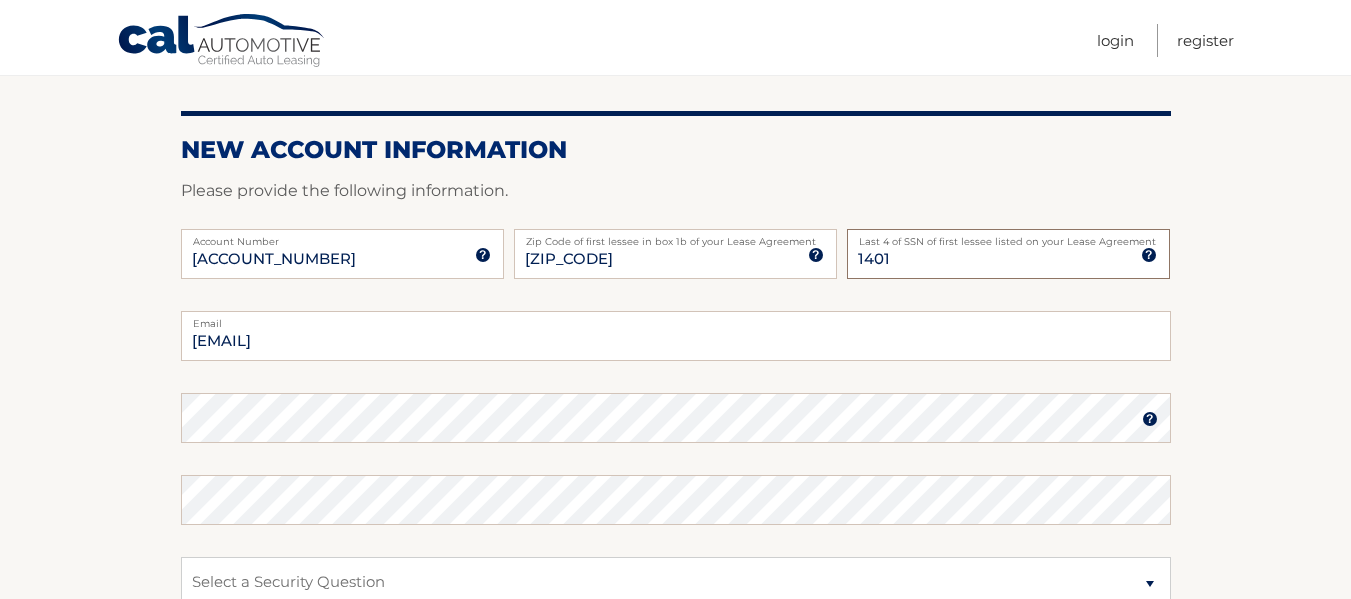 type on "1401" 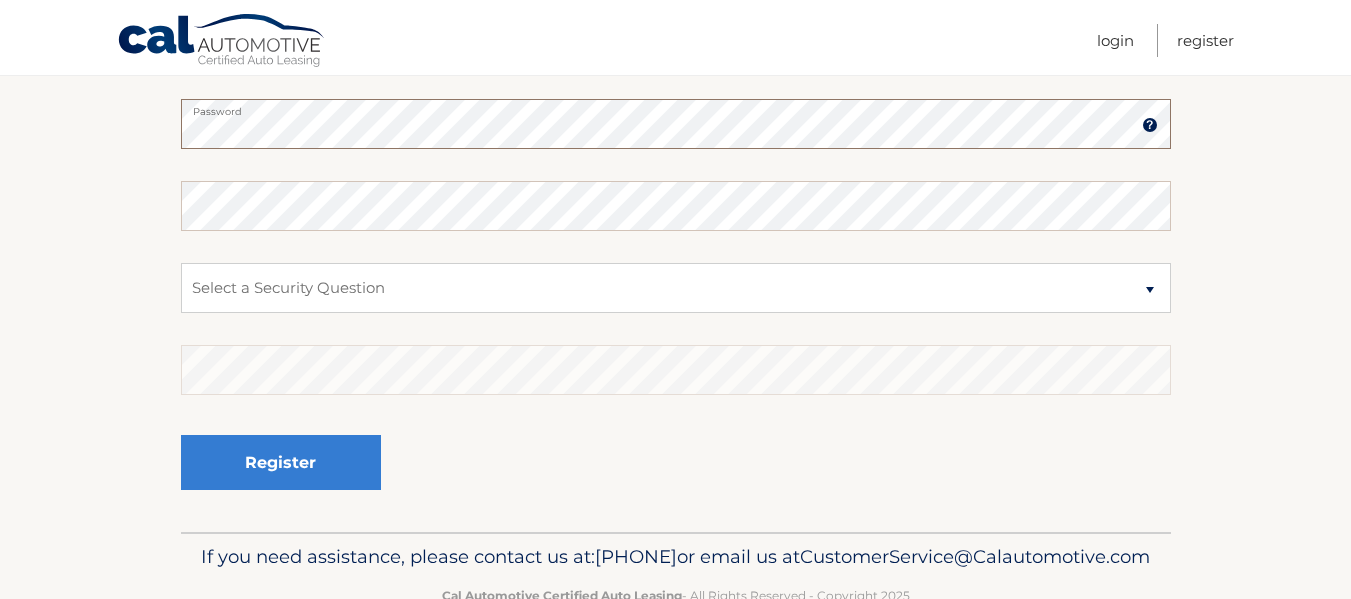 scroll, scrollTop: 500, scrollLeft: 0, axis: vertical 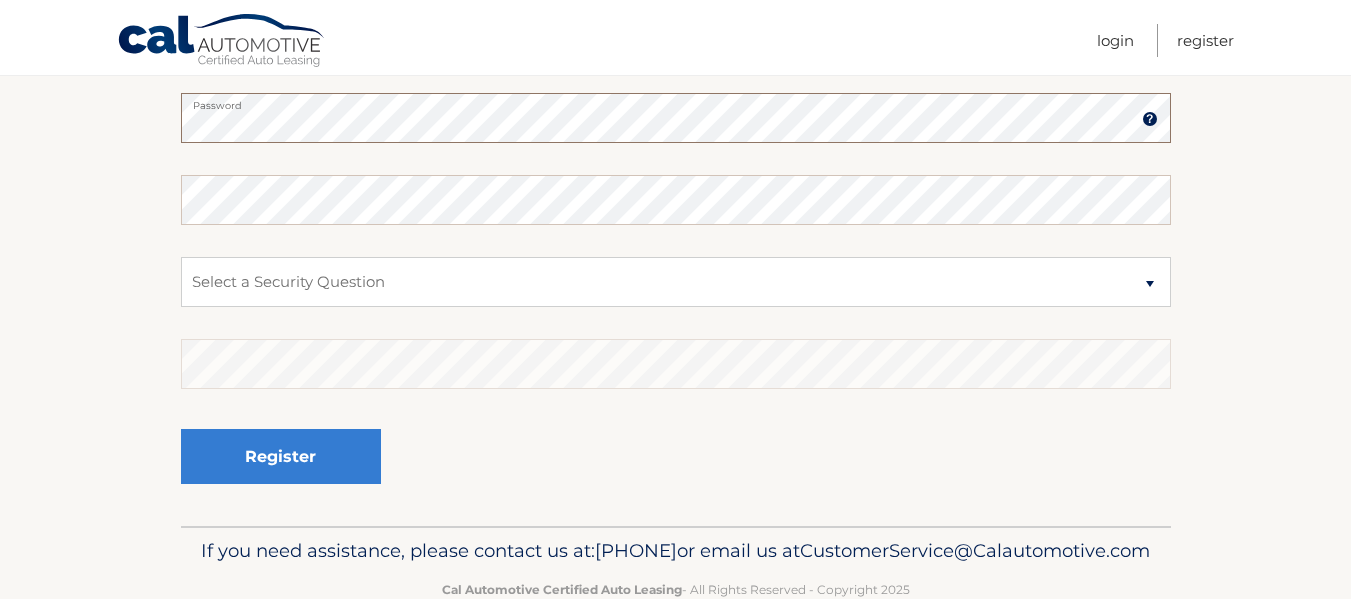 click on "New Account Information
Please provide the following information.
44455967004
Account Number
11 digit account number provided on your coupon book or Welcome Letter
08527
Zip Code of first lessee in box 1b of your Lease Agreement
Zip Code of first lessee in box 1b of your Lease Agreement
1401
Last 4 of SSN of first lessee listed on your Lease Agreement
Last 4 of SSN of first lessee listed on your Lease Agreement
SCARSTENSEN0405@gmail.com
Email" at bounding box center [675, 135] 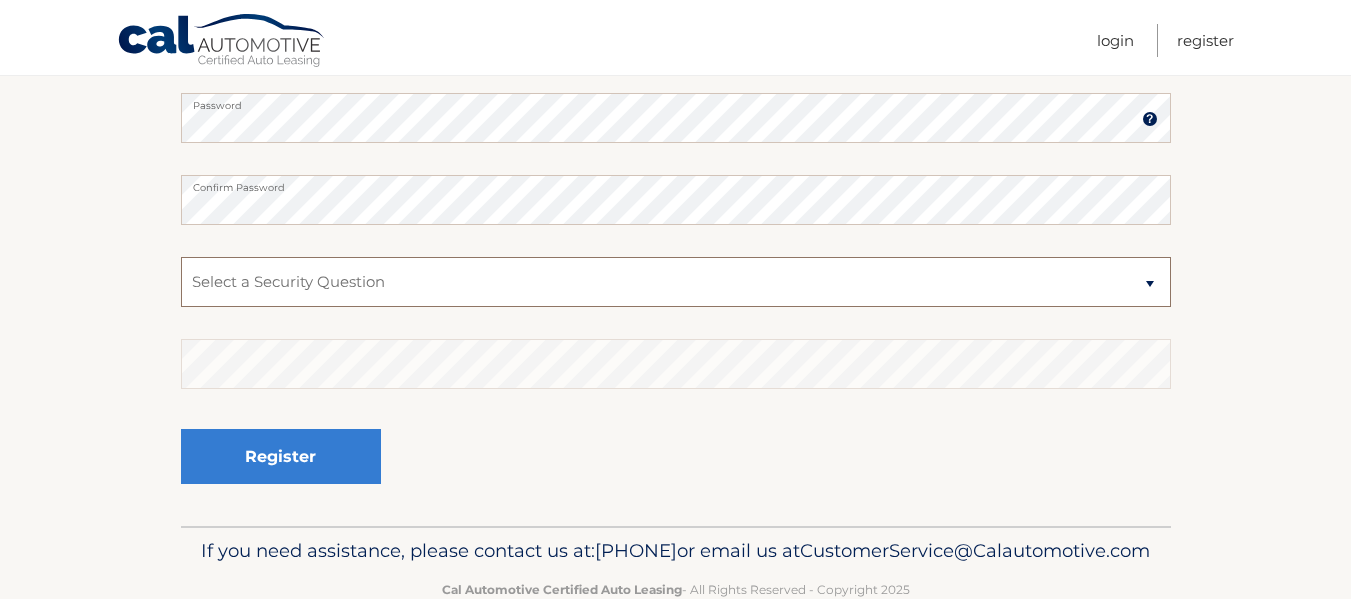 click on "Select a Security Question
What was the name of your elementary school?
What is your mother’s maiden name?
What street did you live on in the third grade?
In what city or town was your first job?
What was your childhood phone number including area code? (e.g., 000-000-0000)" at bounding box center (676, 282) 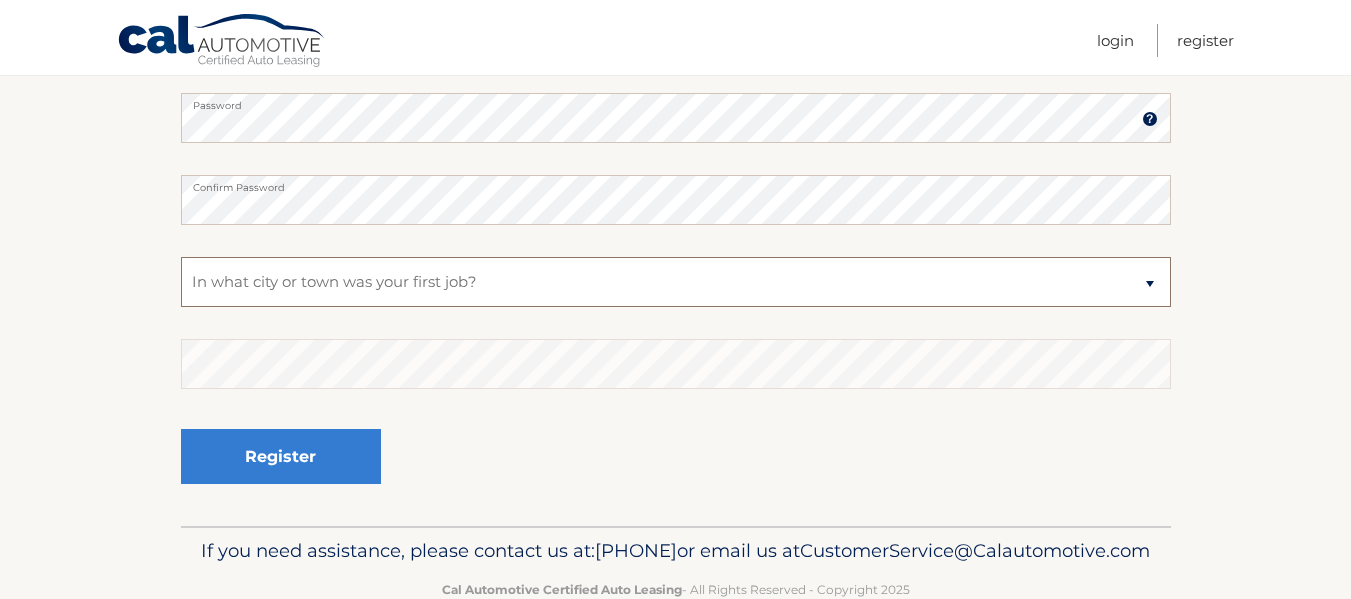 click on "Select a Security Question
What was the name of your elementary school?
What is your mother’s maiden name?
What street did you live on in the third grade?
In what city or town was your first job?
What was your childhood phone number including area code? (e.g., 000-000-0000)" at bounding box center [676, 282] 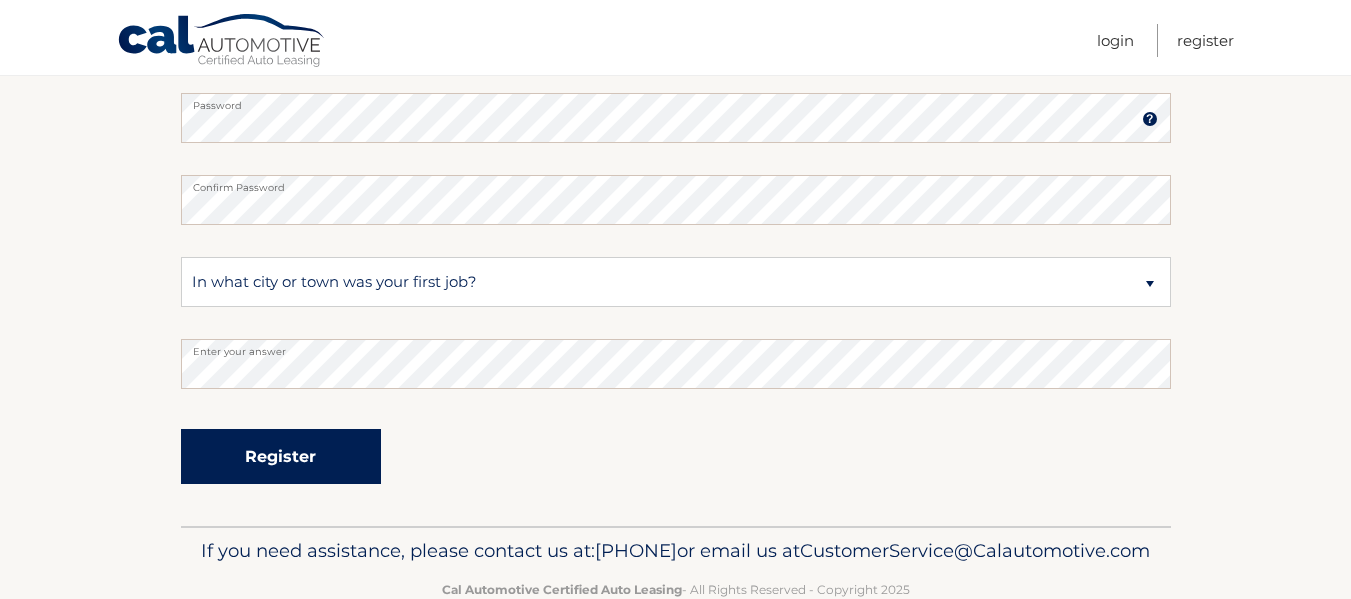 click on "Register" at bounding box center (281, 456) 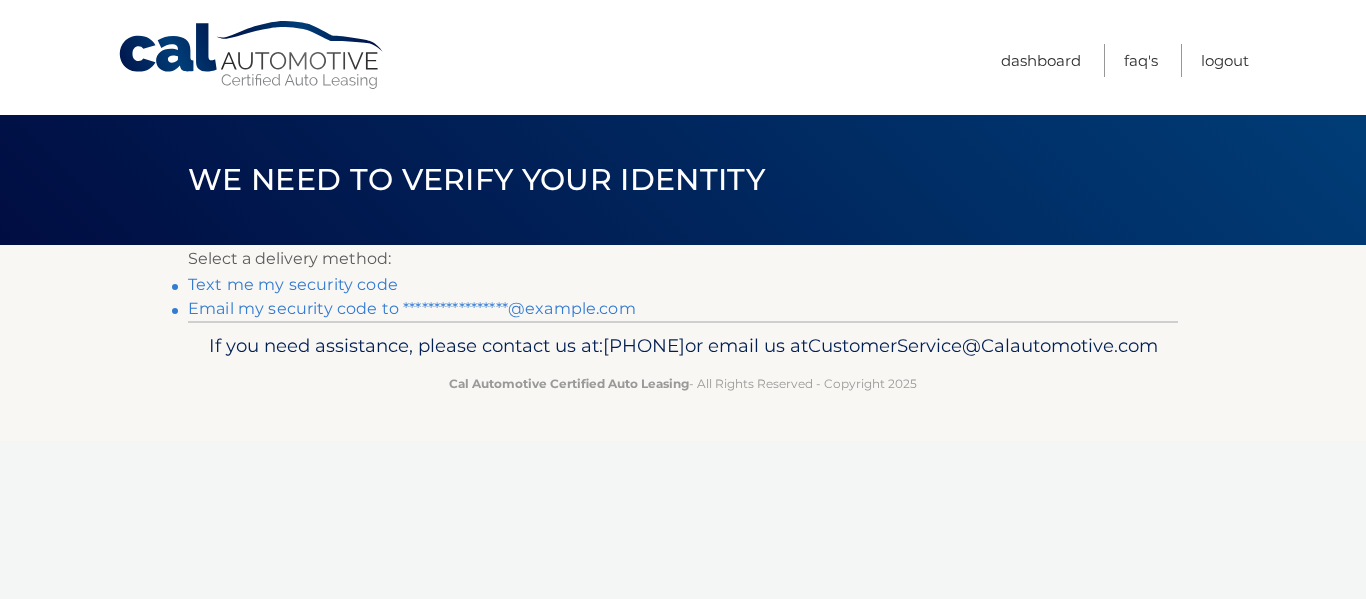 scroll, scrollTop: 0, scrollLeft: 0, axis: both 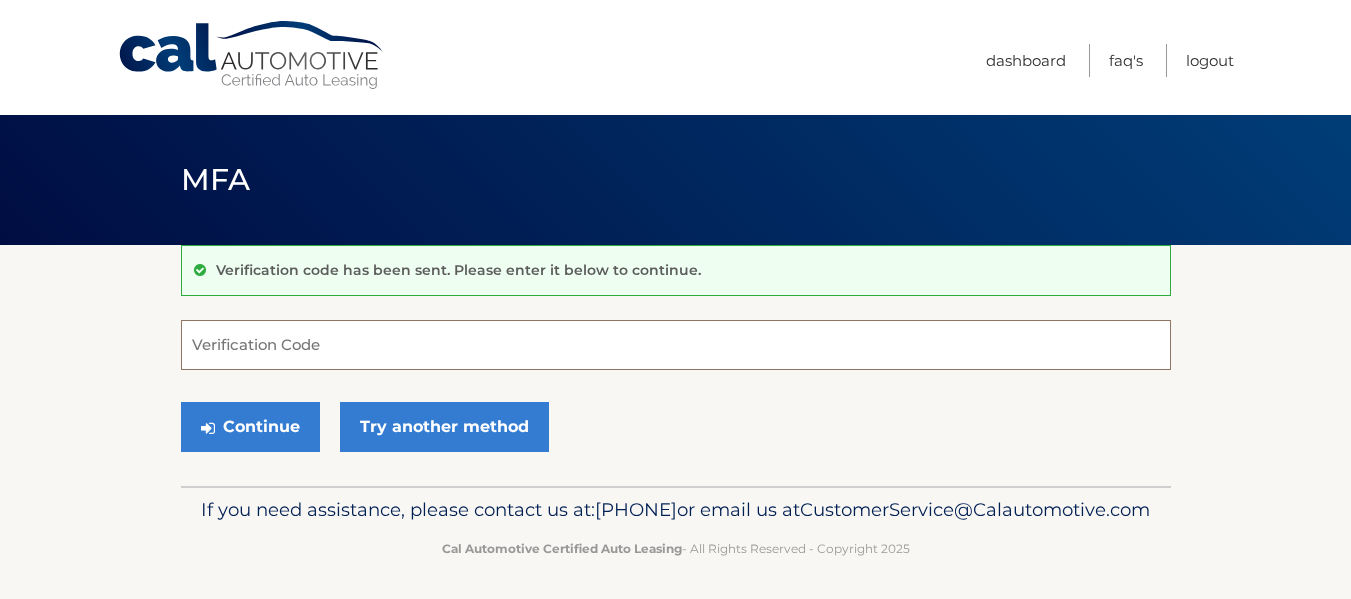 click on "Verification Code" at bounding box center [676, 345] 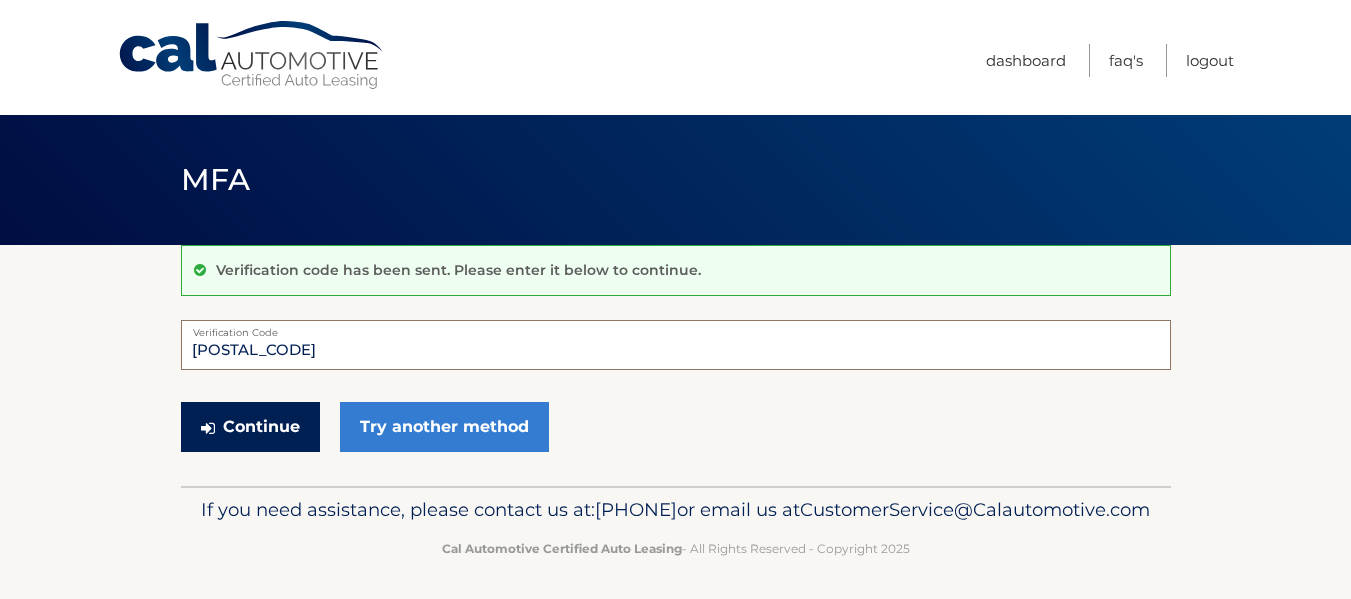 type on "0341421" 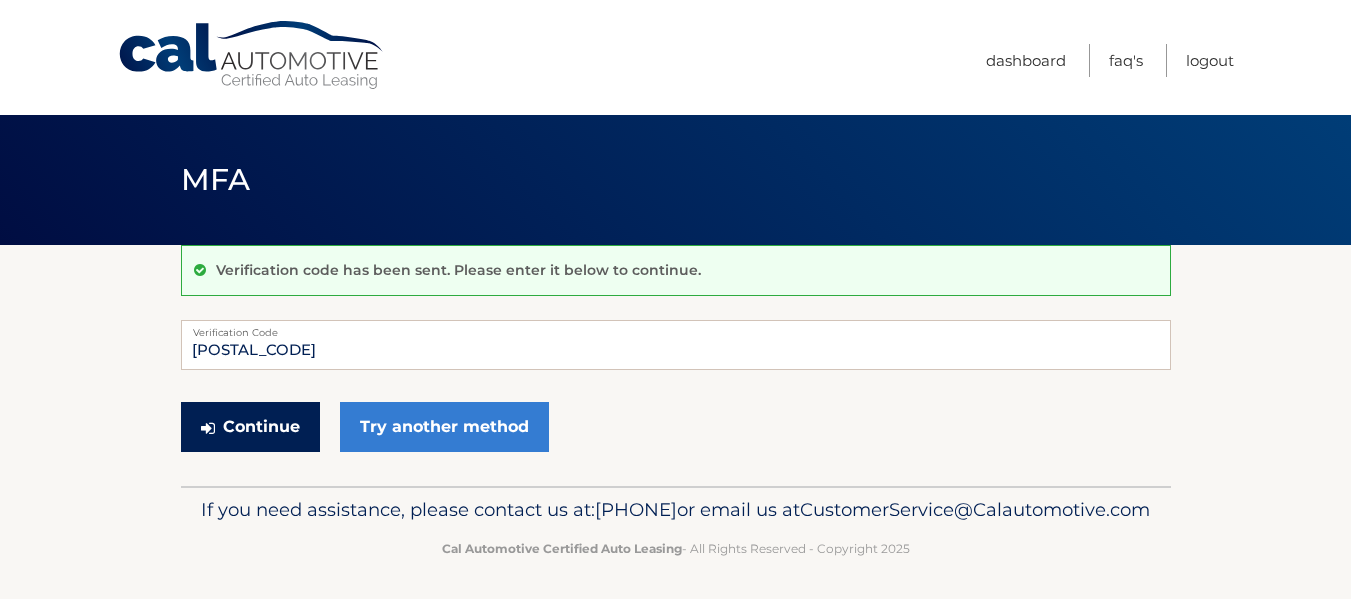 click on "Continue" at bounding box center (250, 427) 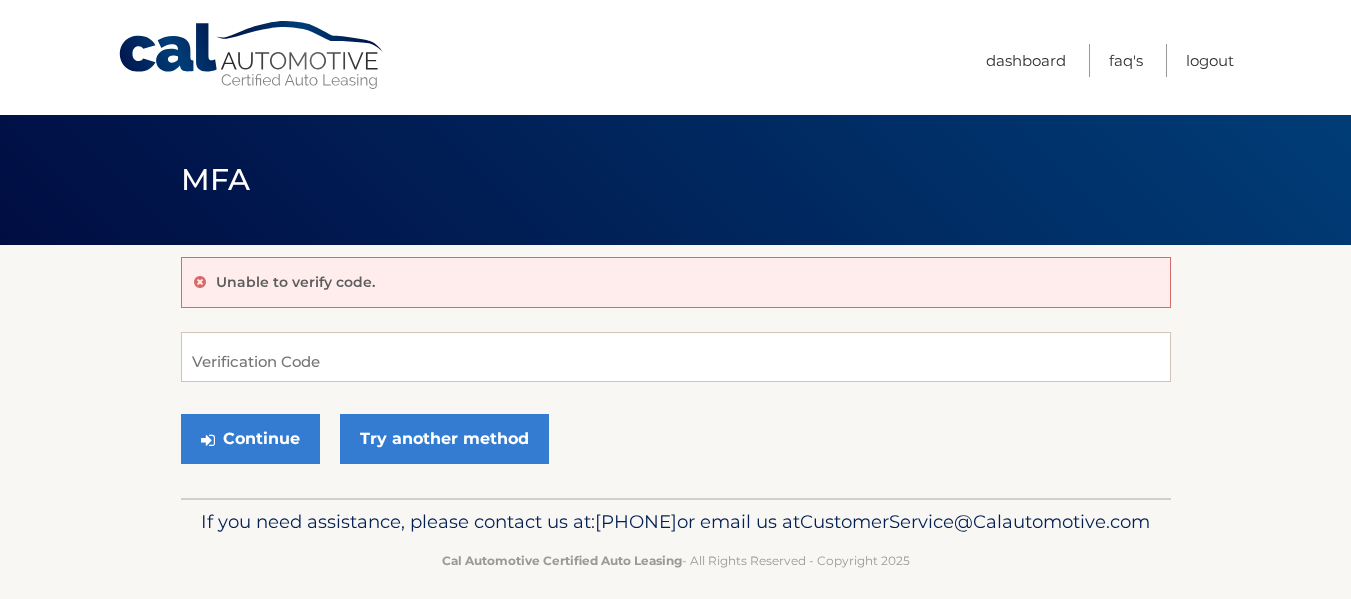 scroll, scrollTop: 0, scrollLeft: 0, axis: both 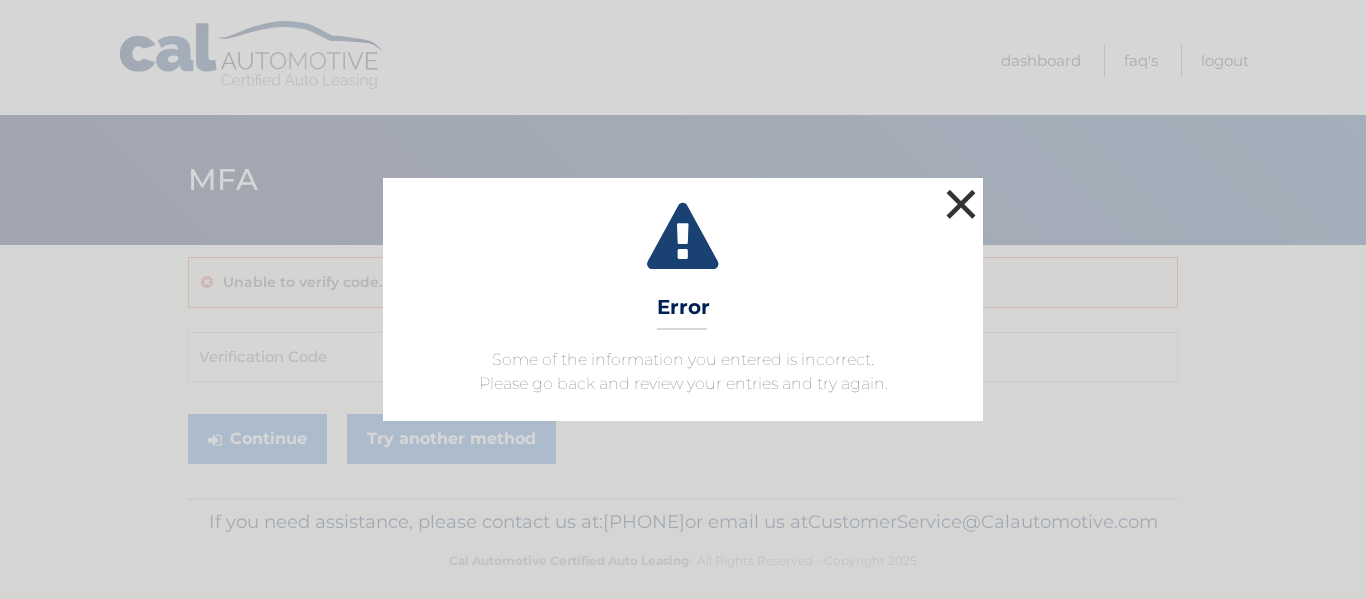 click on "×" at bounding box center (961, 204) 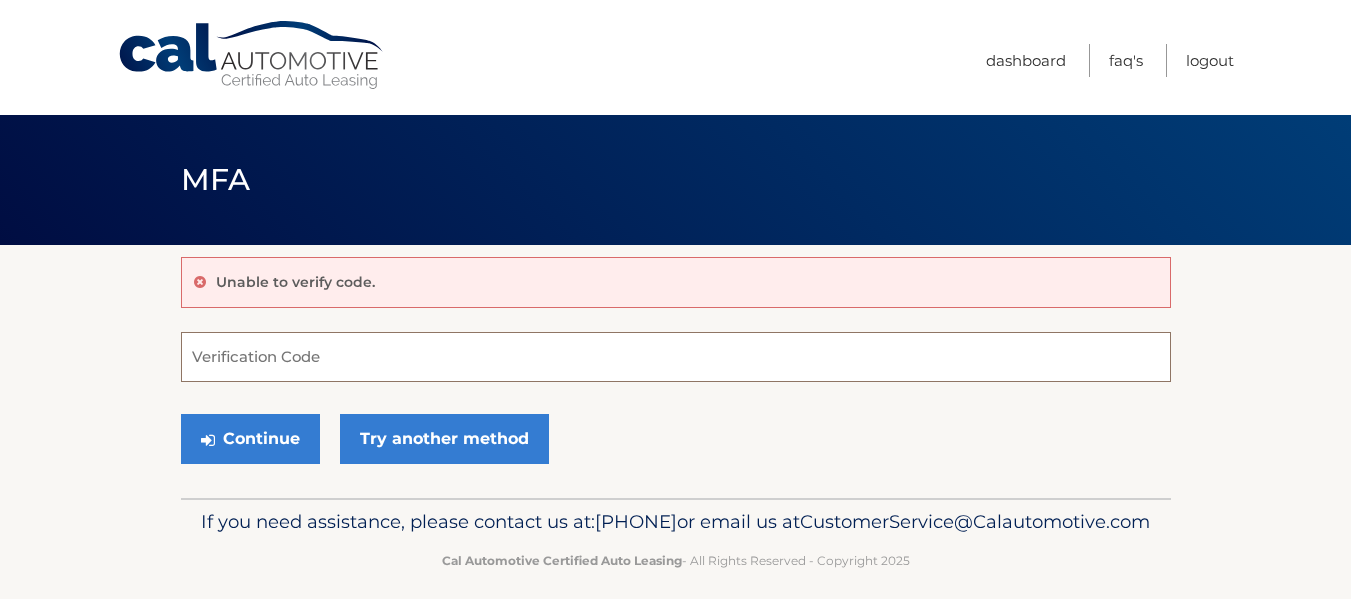 click on "Verification Code" at bounding box center (676, 357) 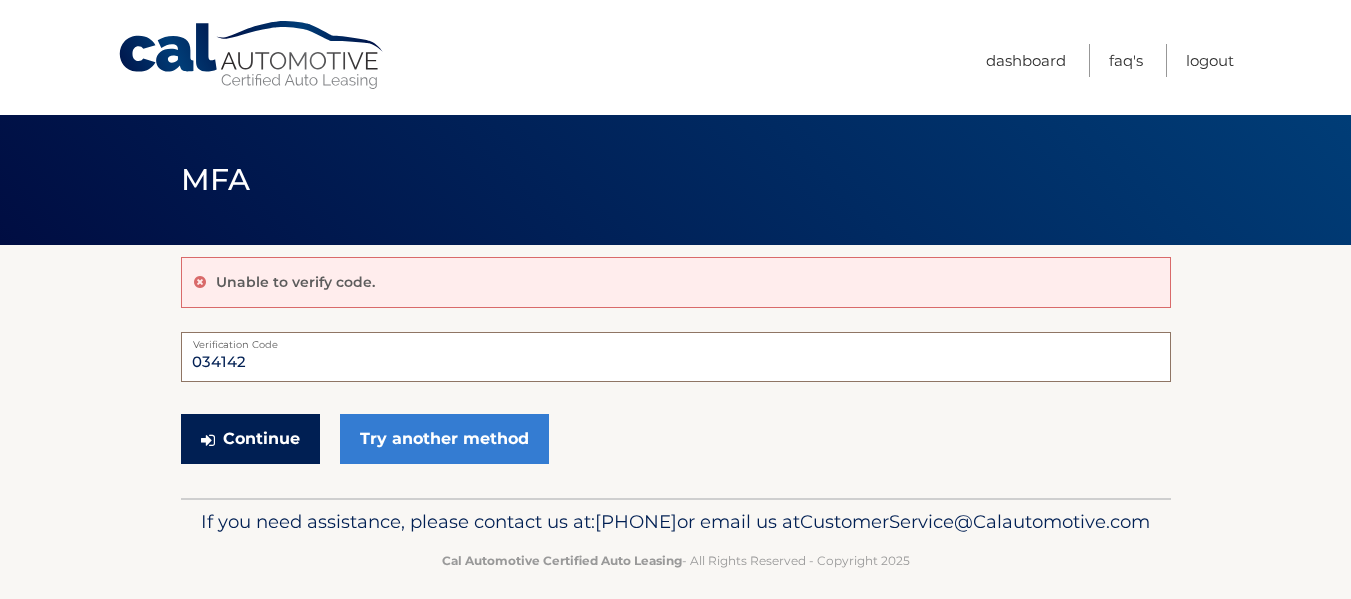 type on "034142" 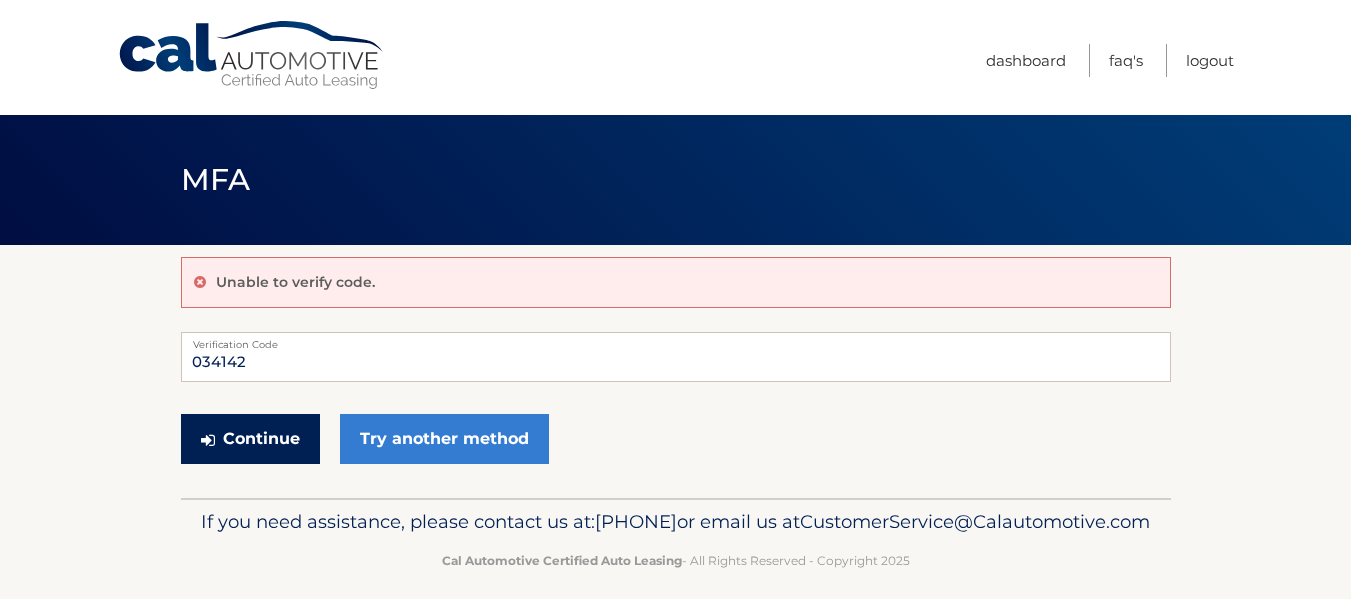 click on "Continue" at bounding box center (250, 439) 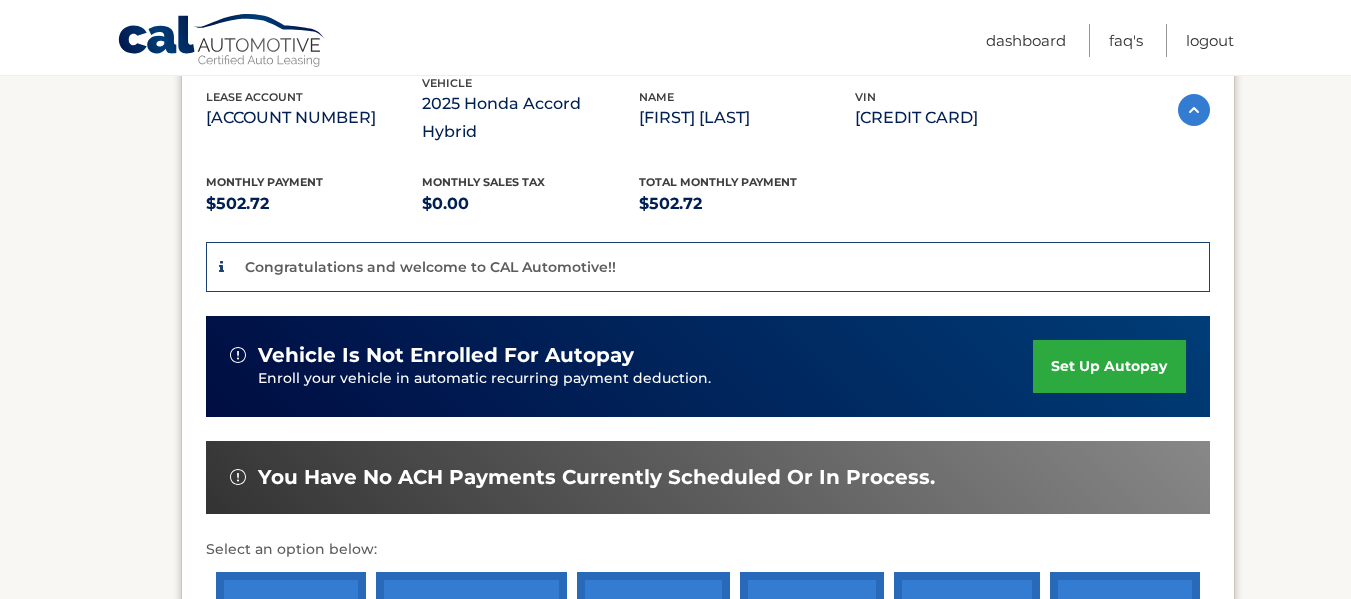 scroll, scrollTop: 400, scrollLeft: 0, axis: vertical 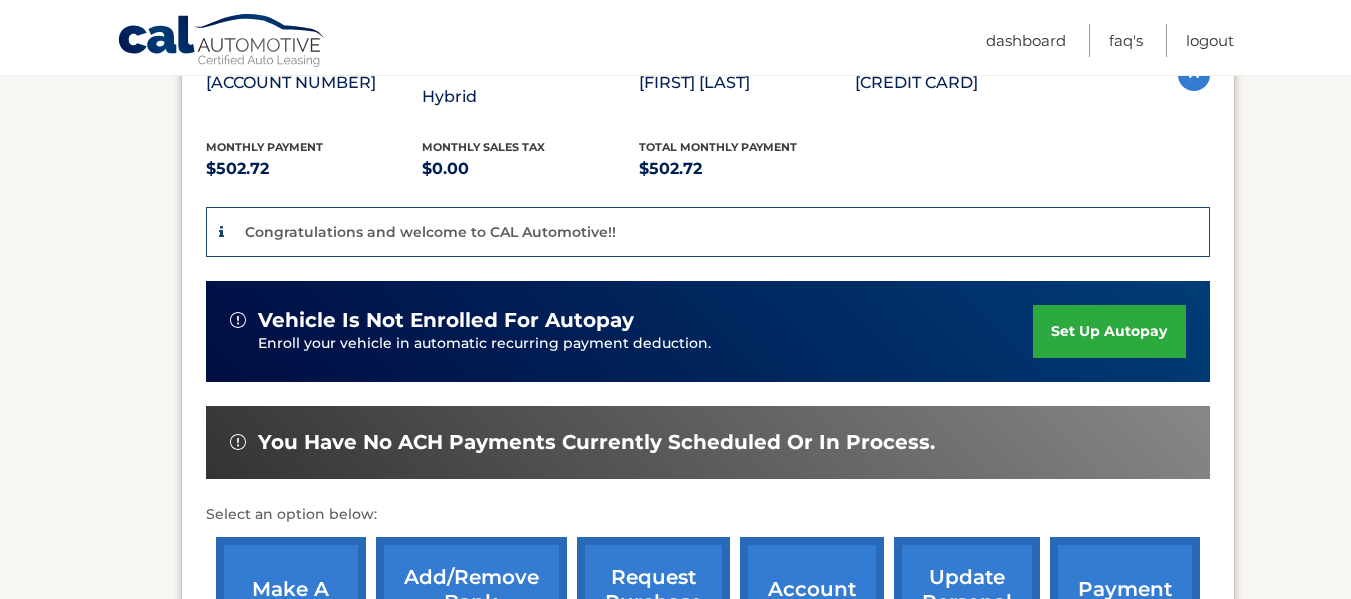 click on "set up autopay" at bounding box center (1109, 331) 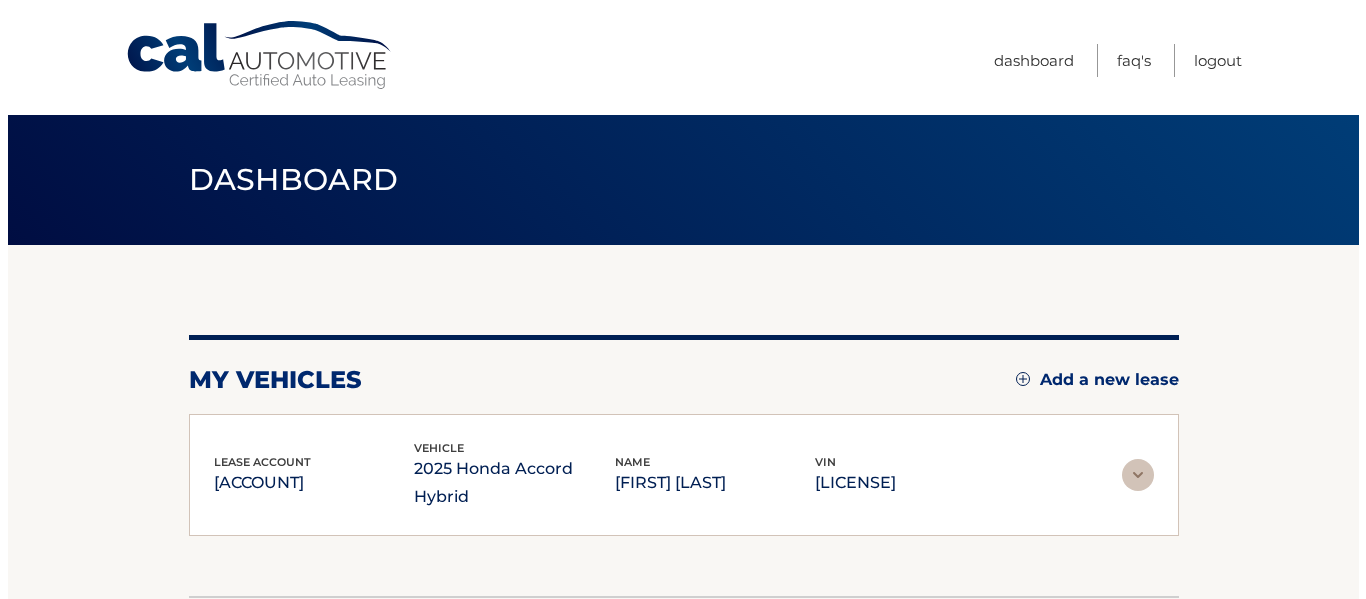 scroll, scrollTop: 0, scrollLeft: 0, axis: both 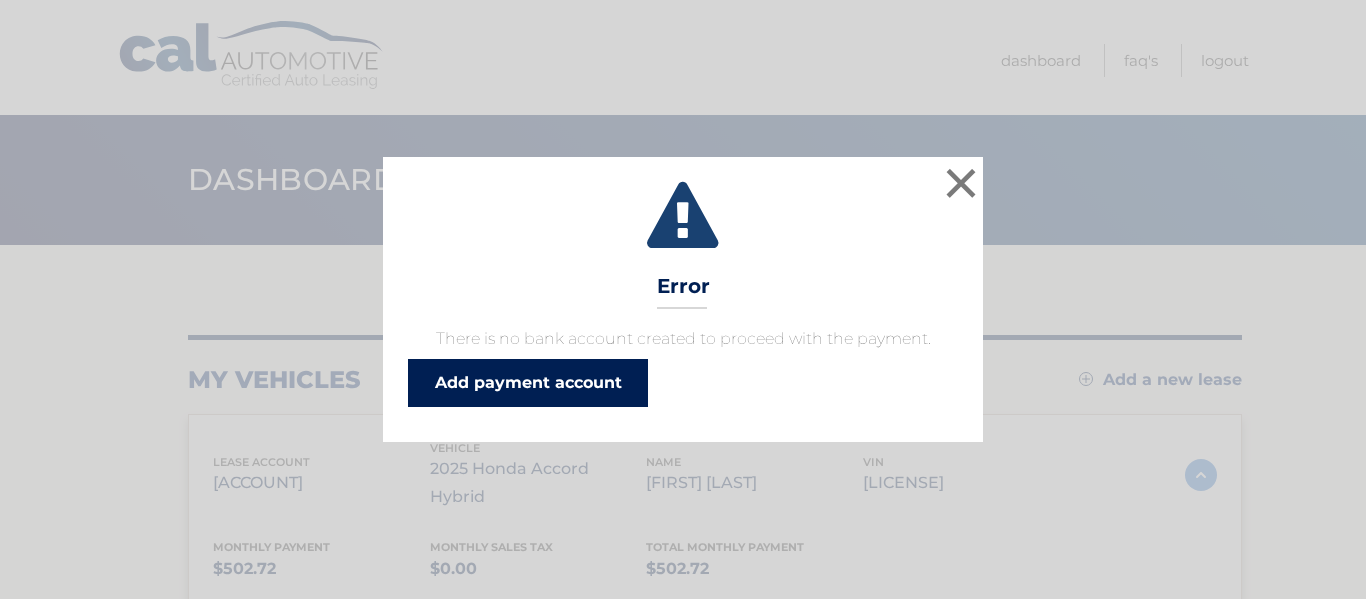 click on "Add payment account" at bounding box center [528, 383] 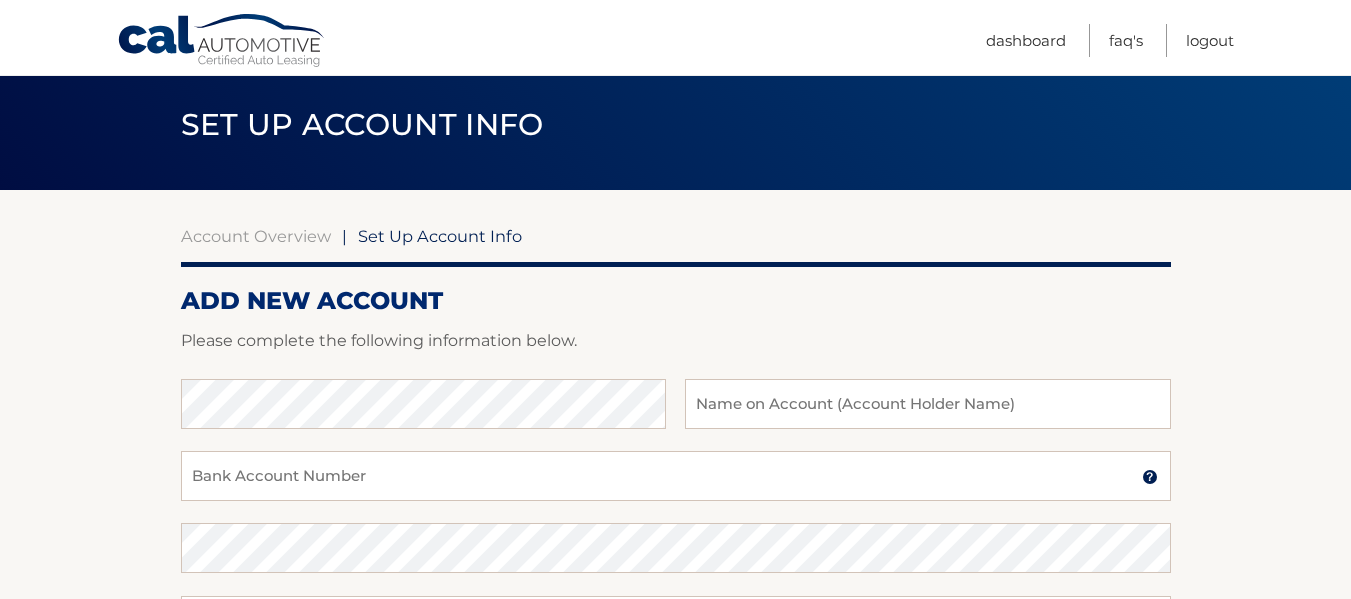 scroll, scrollTop: 100, scrollLeft: 0, axis: vertical 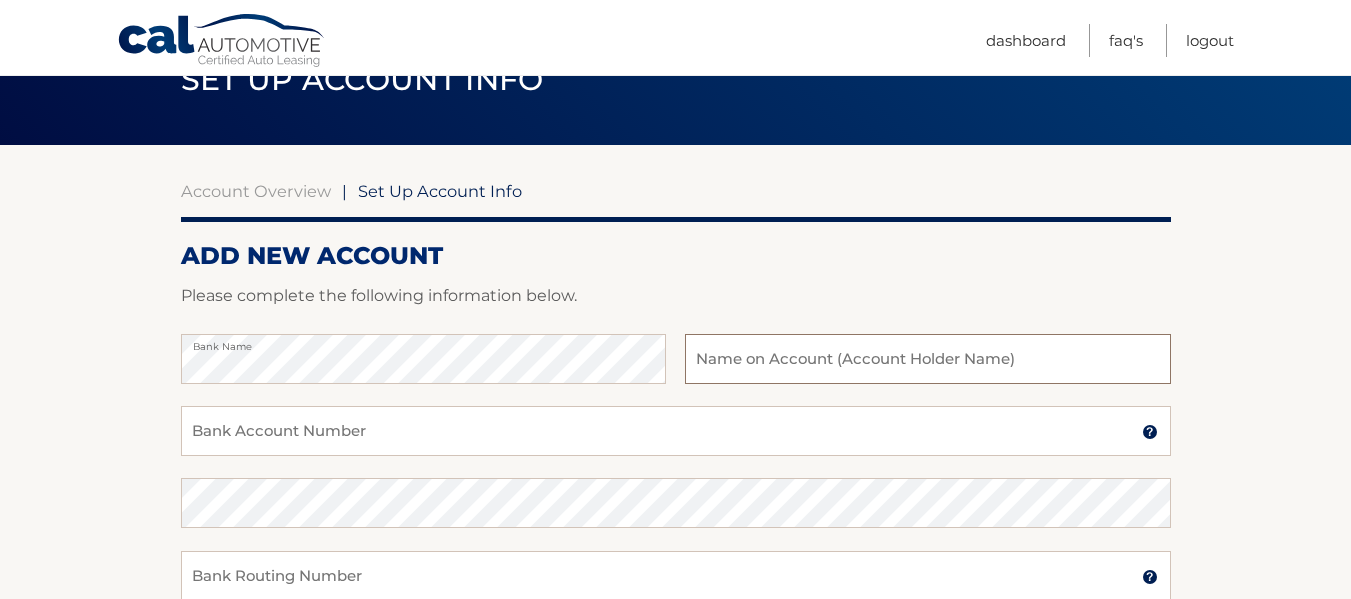 click at bounding box center [927, 359] 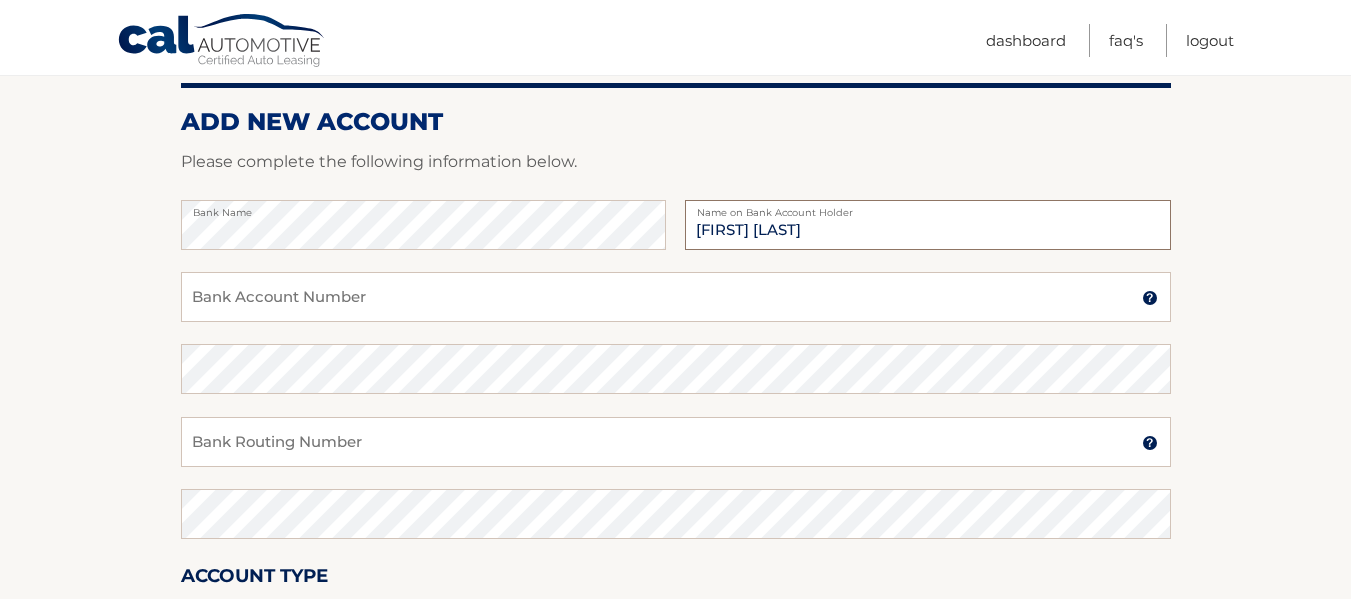 scroll, scrollTop: 300, scrollLeft: 0, axis: vertical 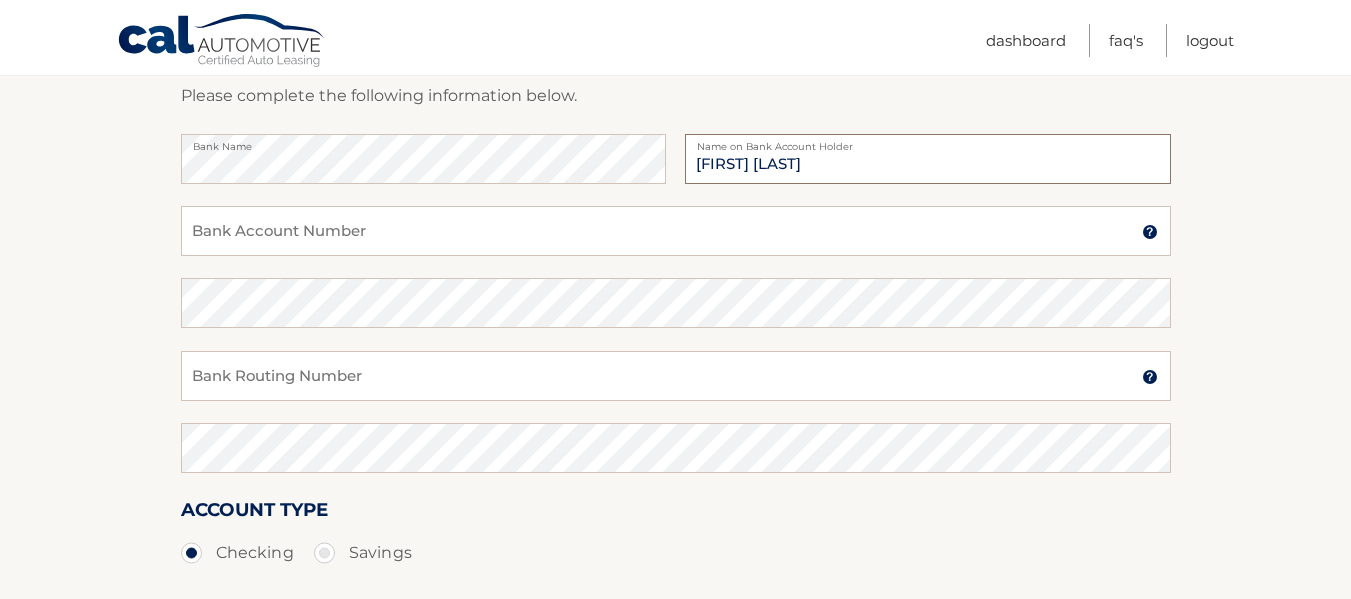 type on "[FIRST] [LAST]" 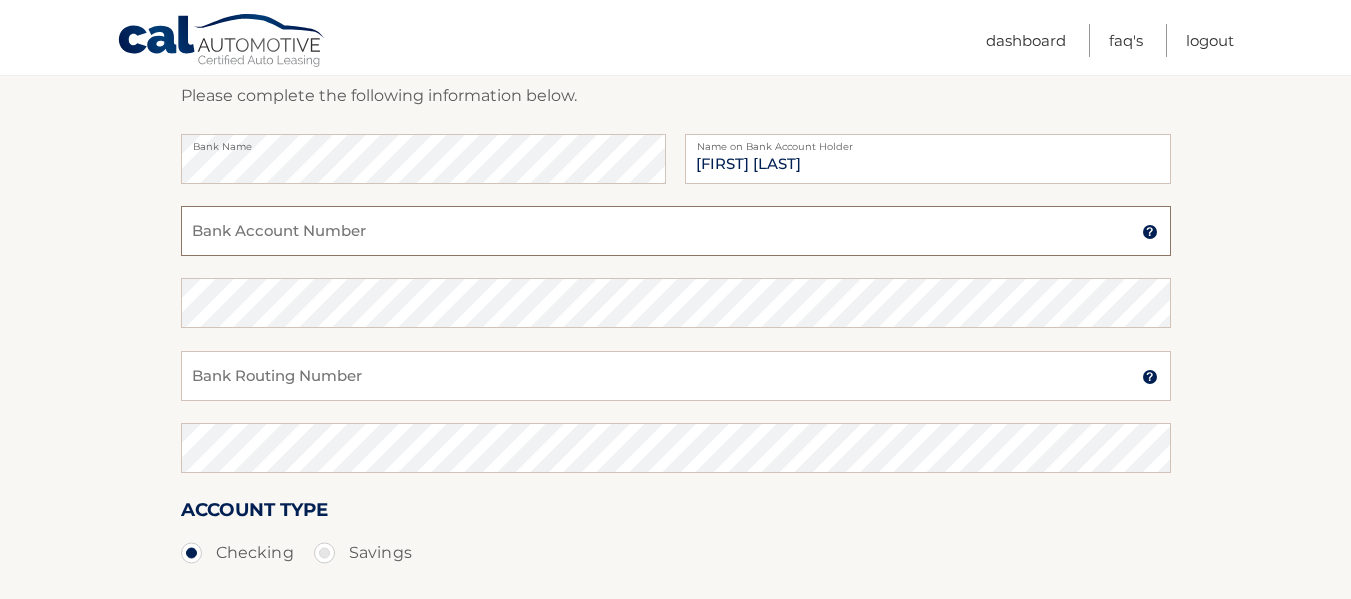 click on "Bank Account Number" at bounding box center (676, 231) 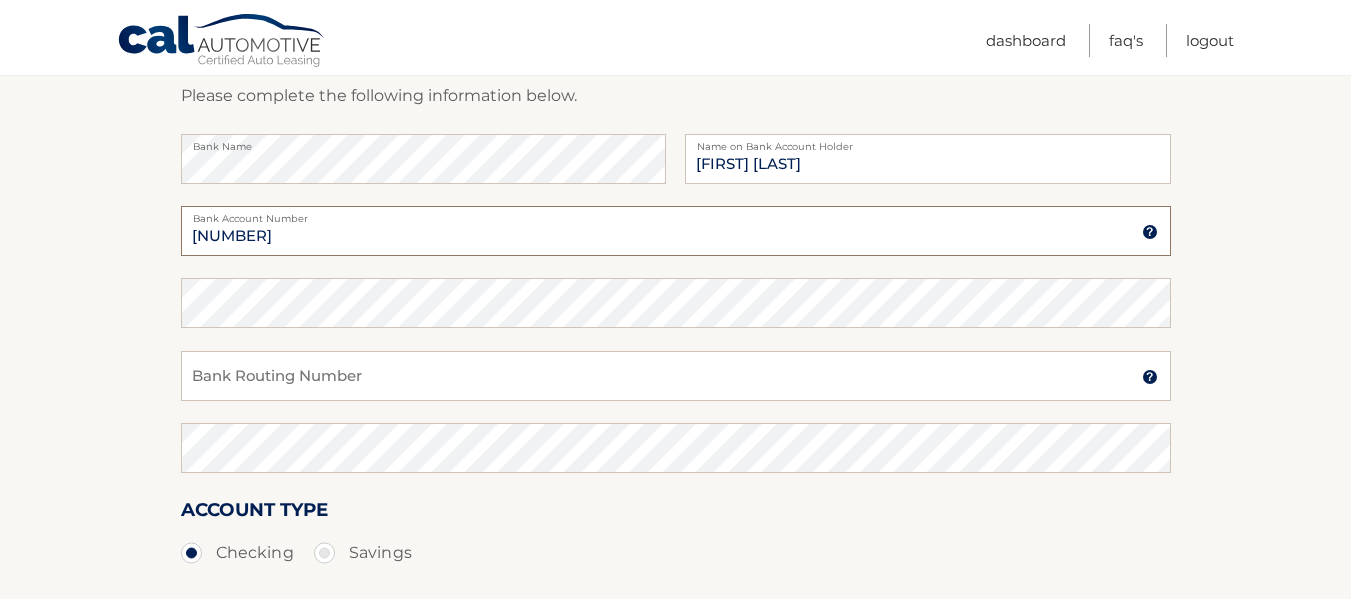 type on "0036692980" 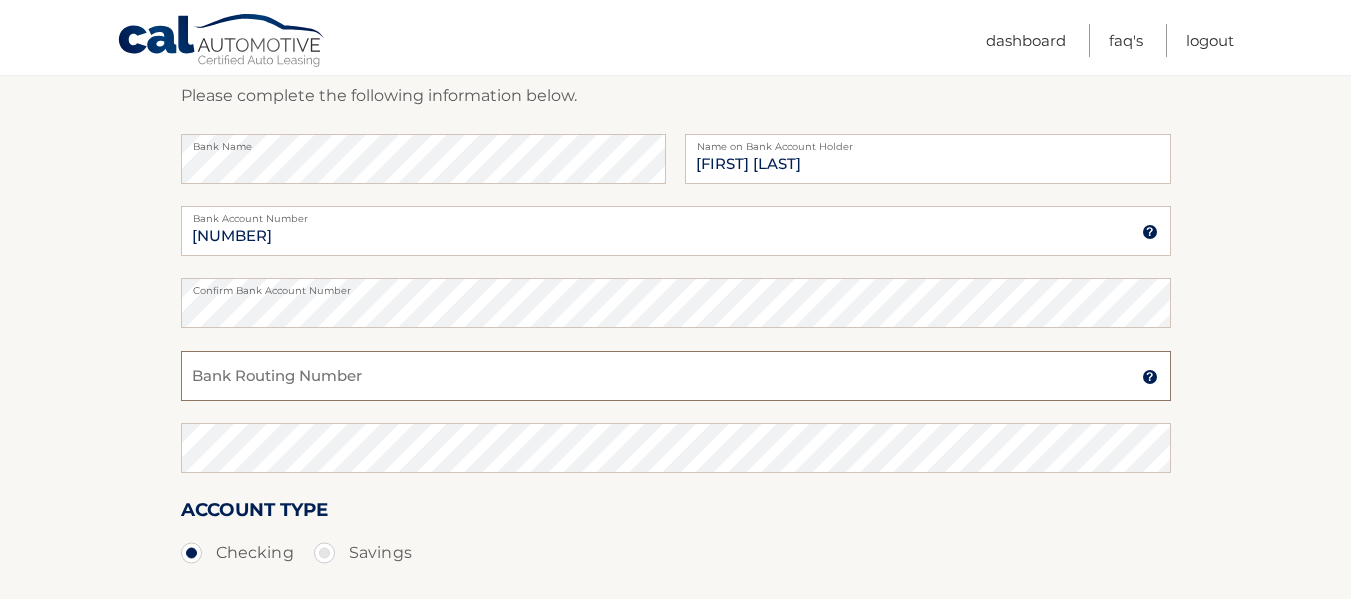 click on "Bank Routing Number" at bounding box center (676, 376) 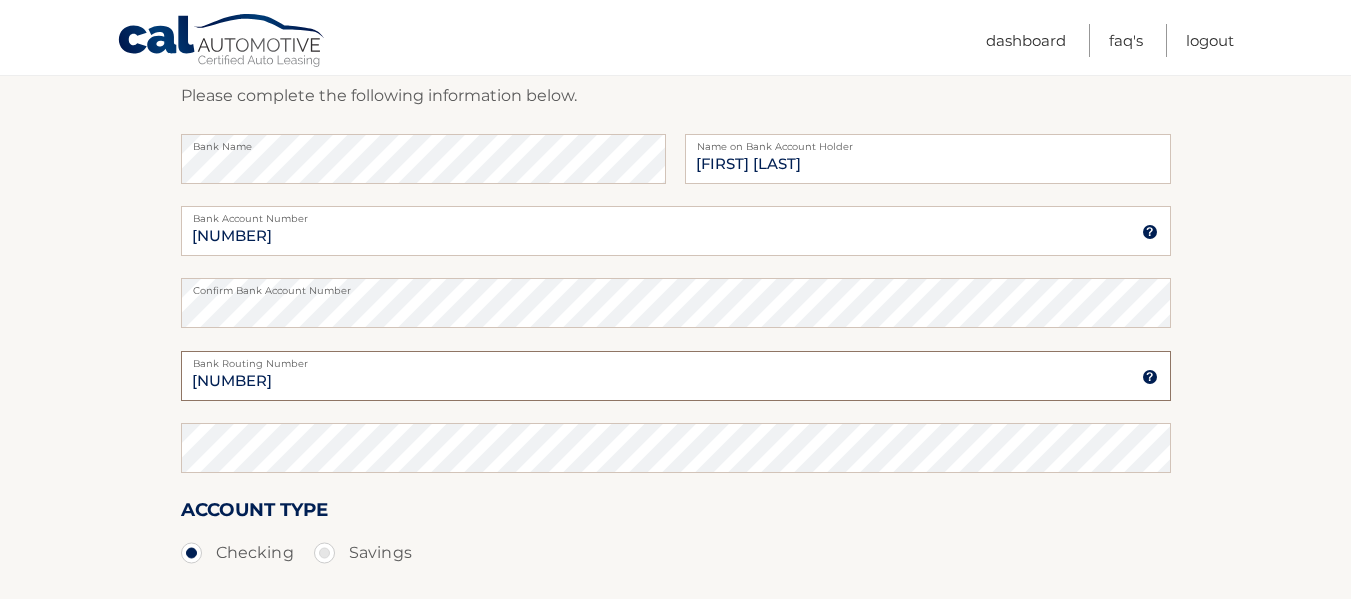 type on "031201360" 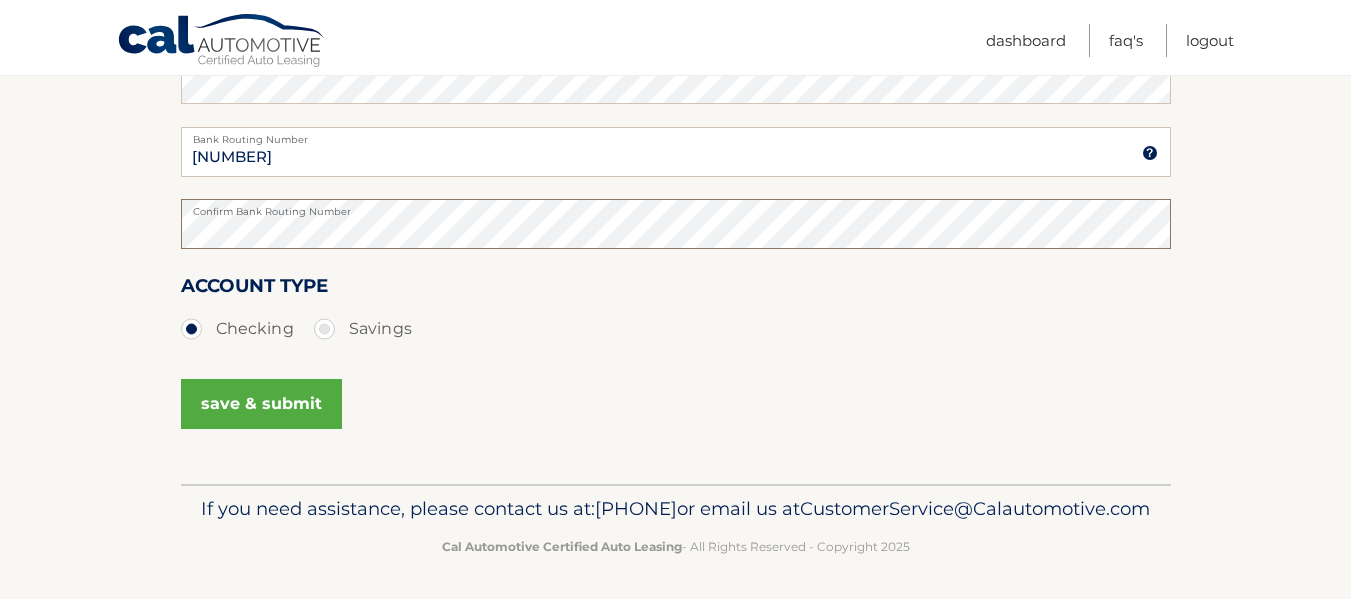 scroll, scrollTop: 561, scrollLeft: 0, axis: vertical 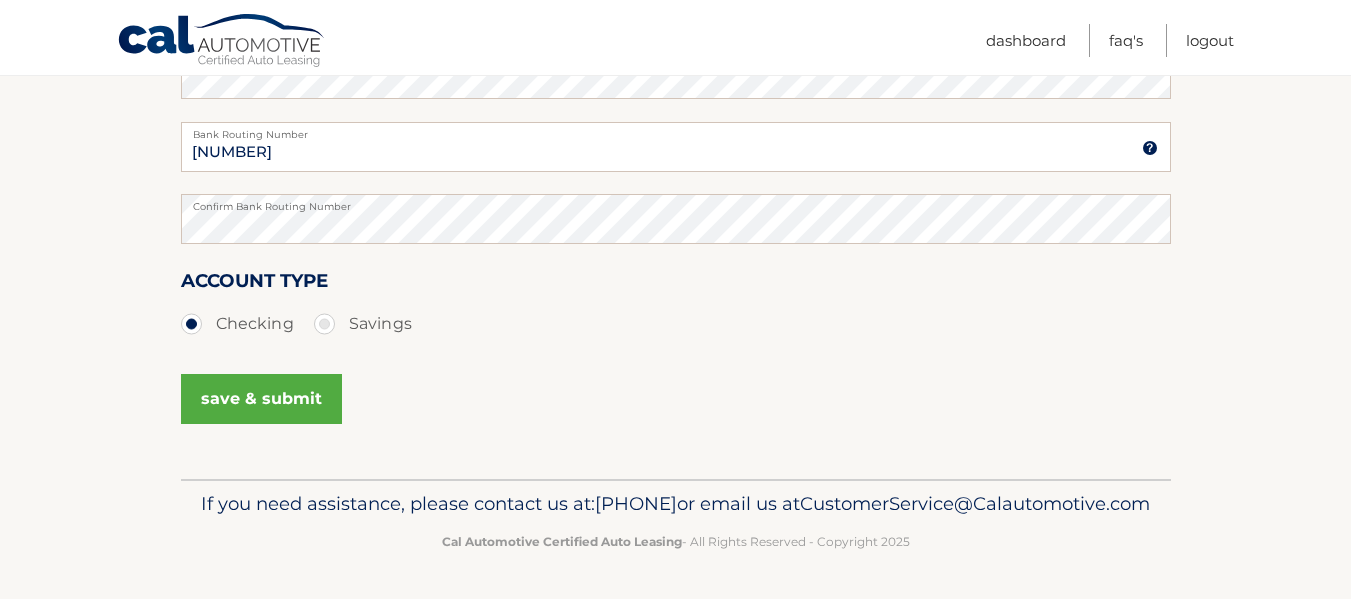 click on "save & submit" at bounding box center (261, 399) 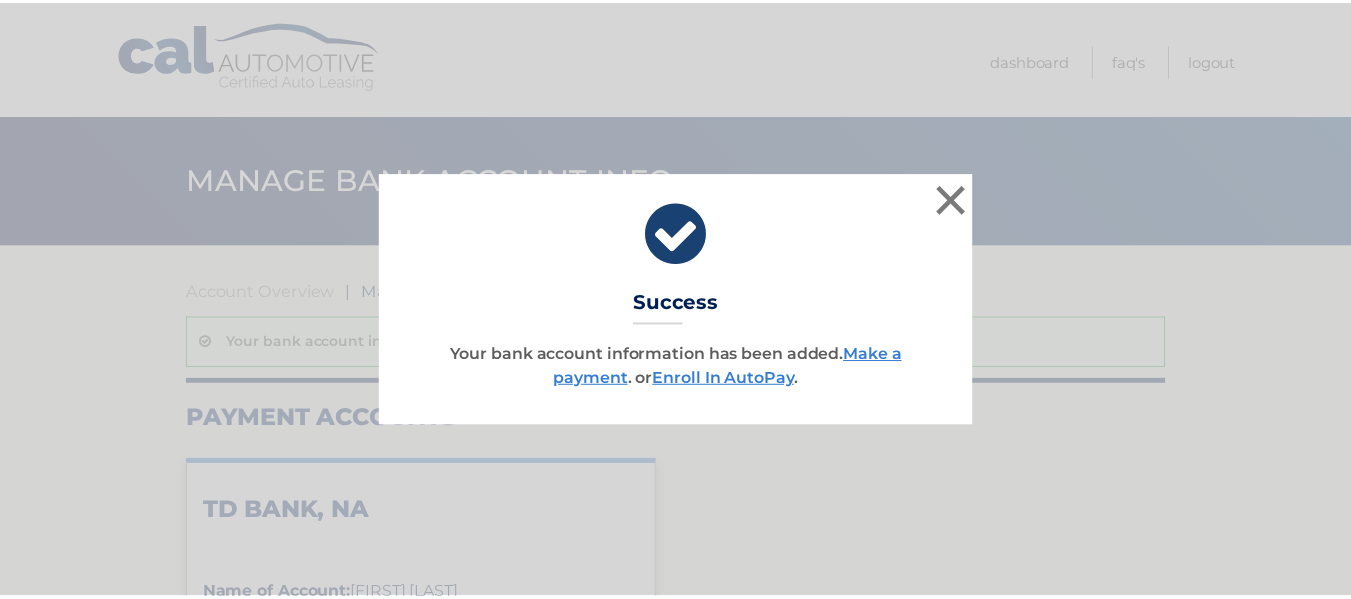 scroll, scrollTop: 0, scrollLeft: 0, axis: both 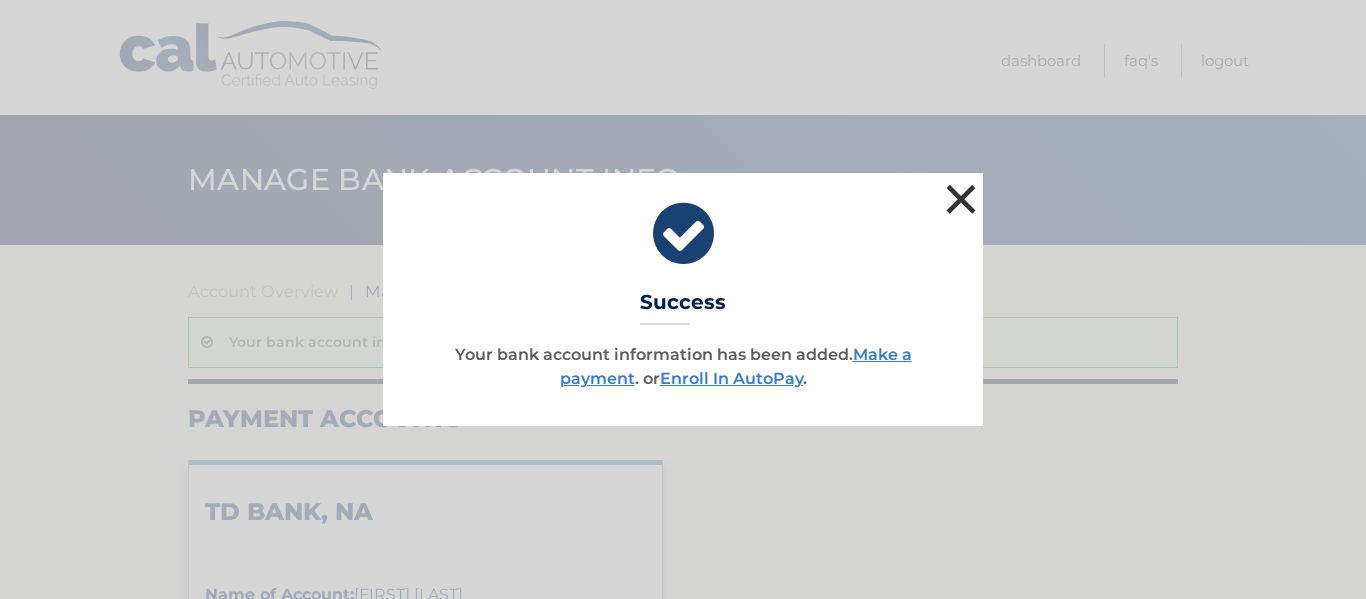 click on "×" at bounding box center [961, 199] 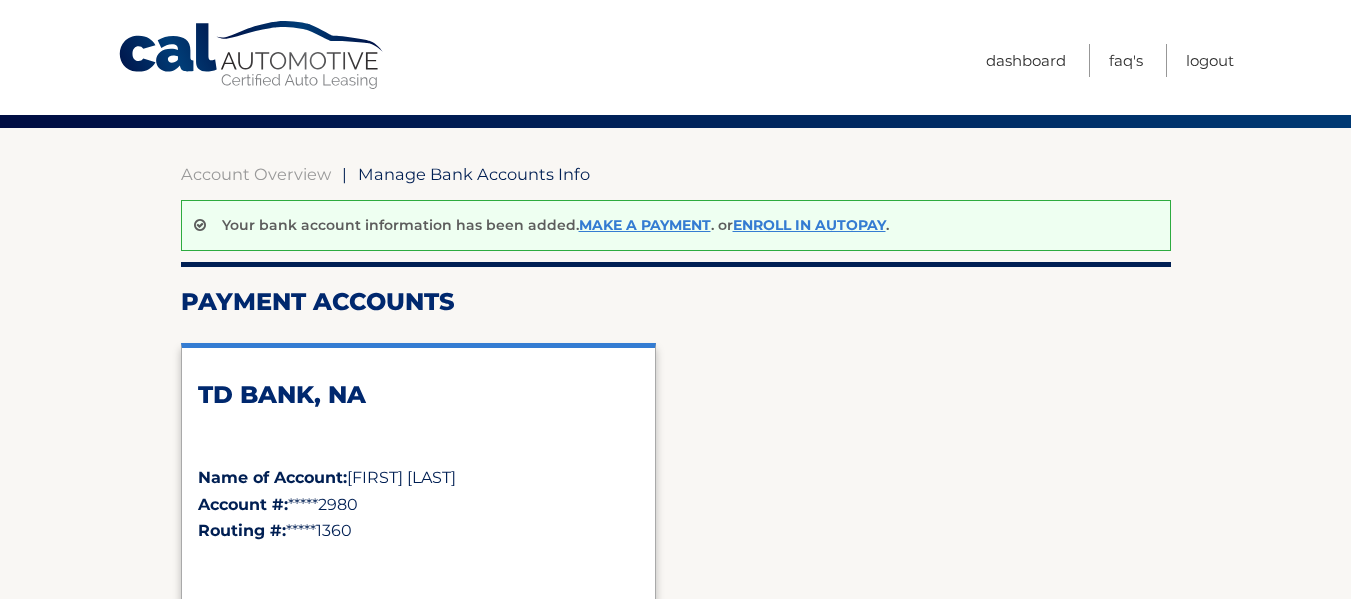 scroll, scrollTop: 0, scrollLeft: 0, axis: both 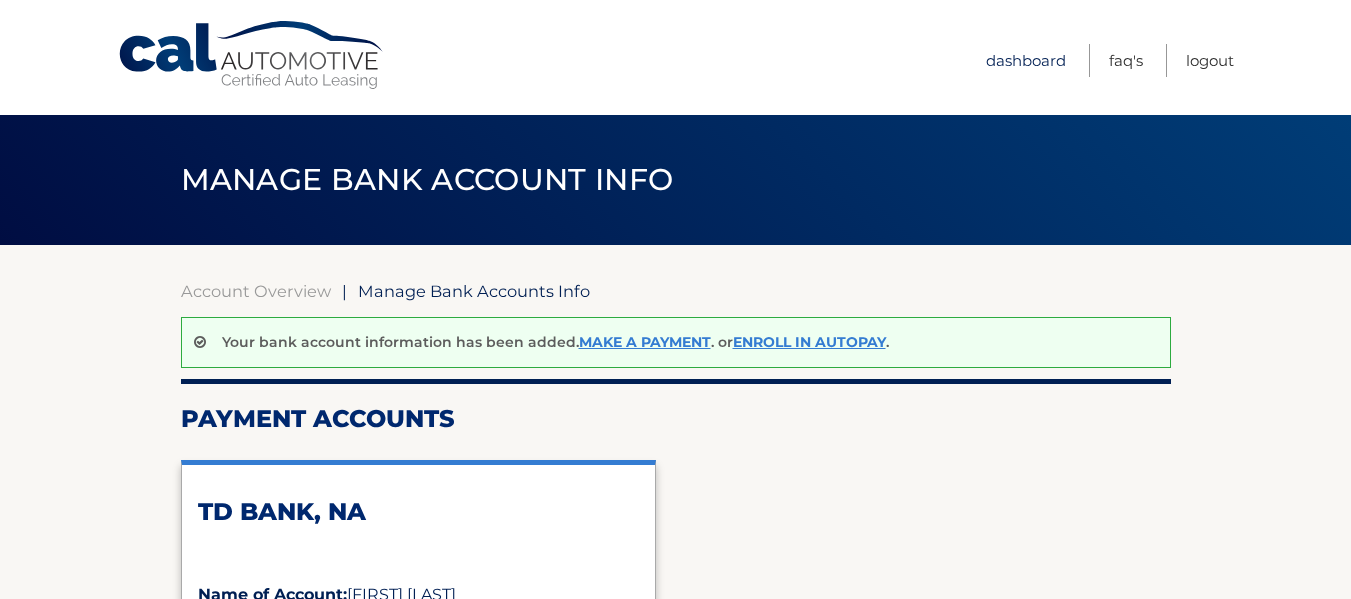 click on "Dashboard" at bounding box center [1026, 60] 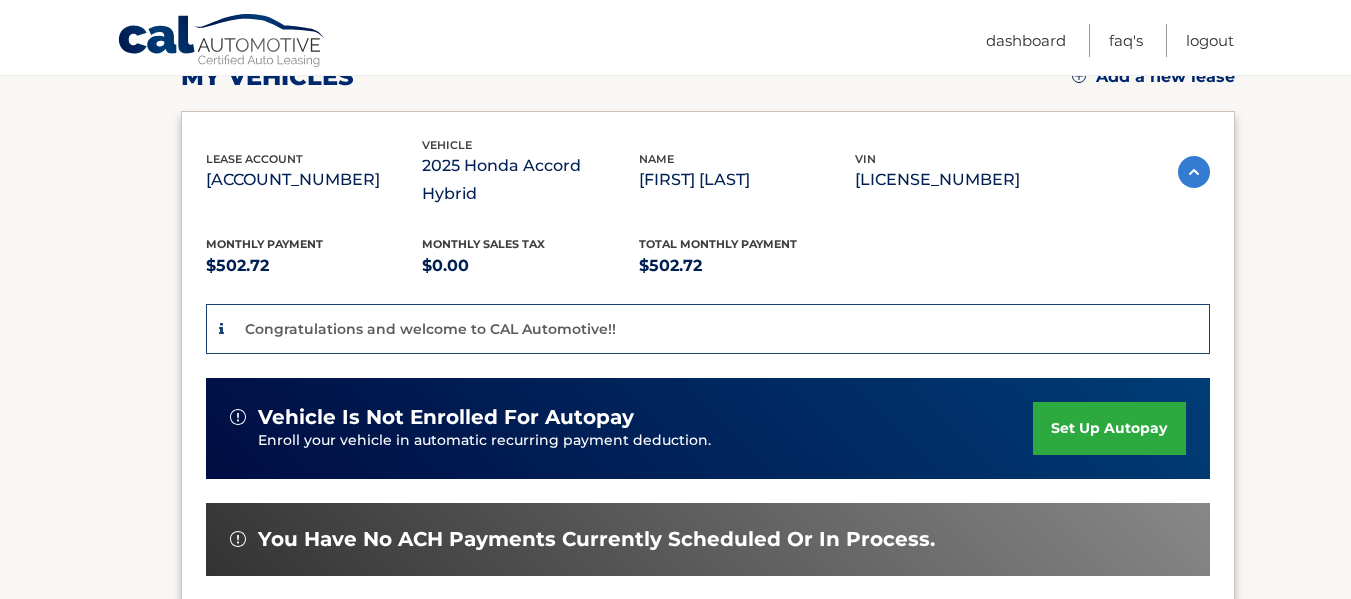 scroll, scrollTop: 300, scrollLeft: 0, axis: vertical 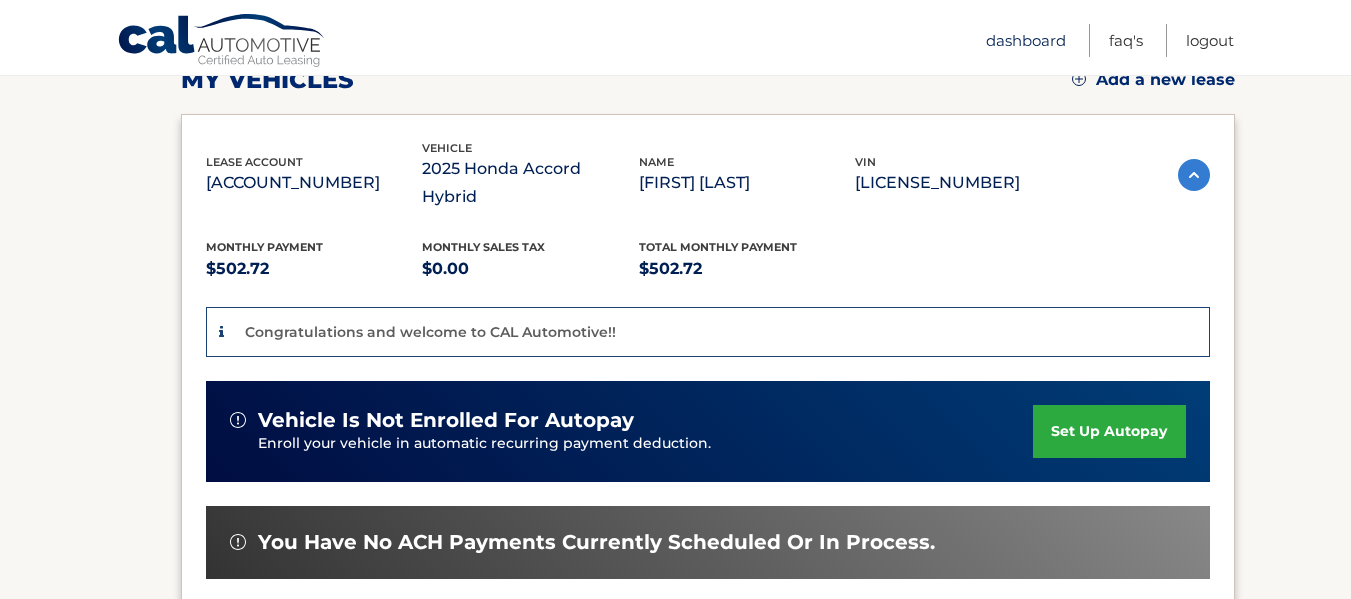 click on "Dashboard" at bounding box center (1026, 40) 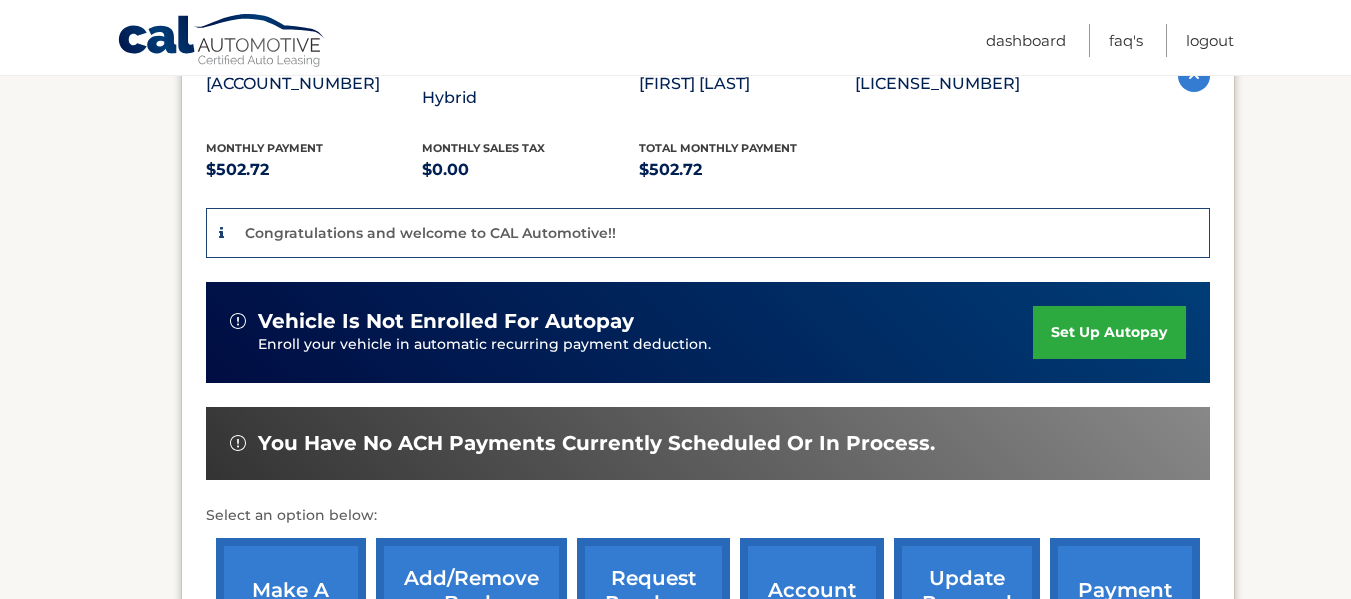 scroll, scrollTop: 400, scrollLeft: 0, axis: vertical 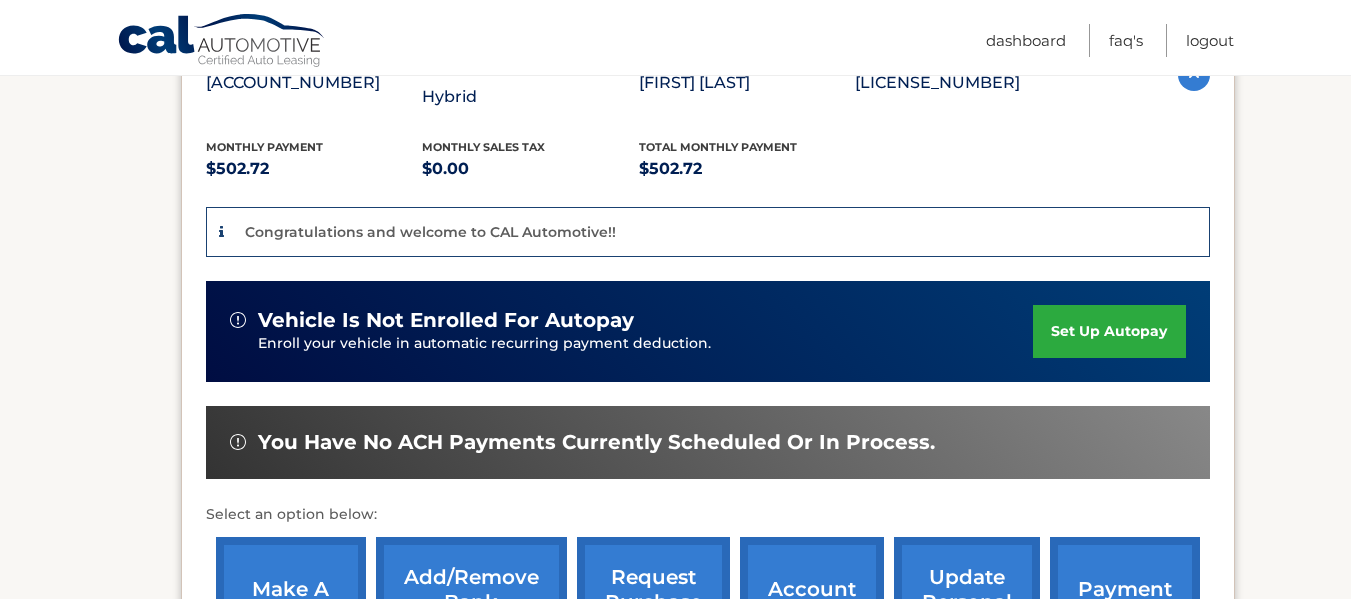 click on "set up autopay" at bounding box center (1109, 331) 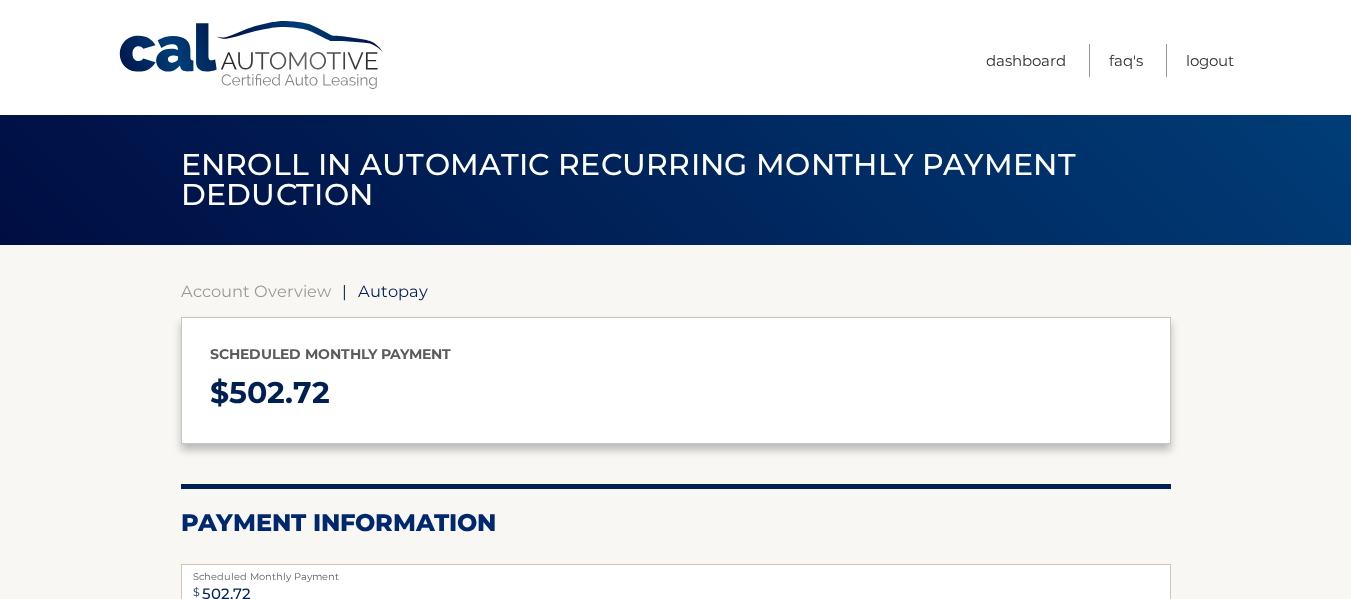 select on "M2E4ZjQ1ZjMtYWZiZS00ZGY2LWJmZDktOGVhNTM1MWIxOTZi" 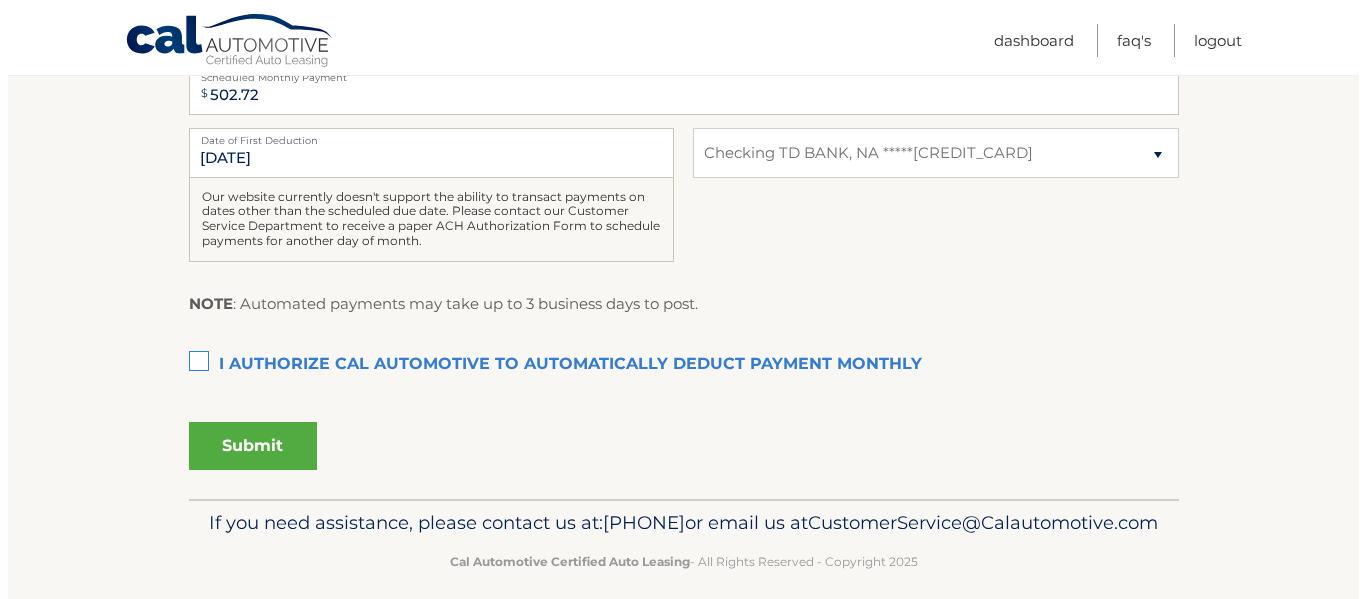 scroll, scrollTop: 500, scrollLeft: 0, axis: vertical 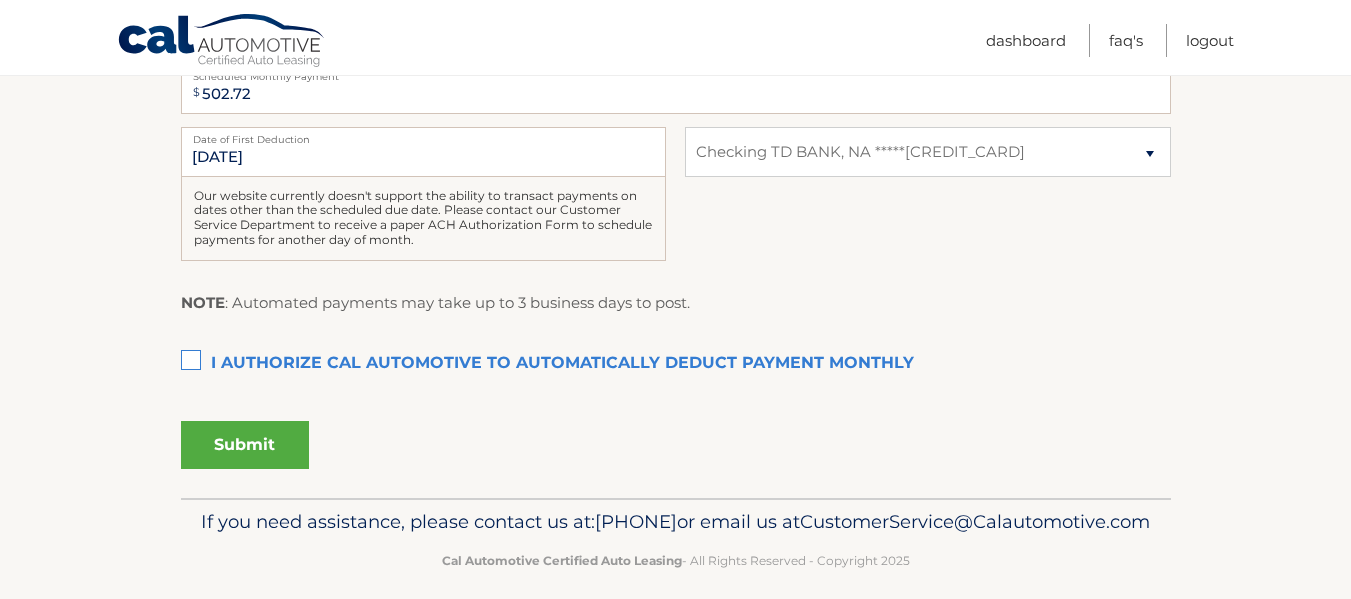 click on "I authorize cal automotive to automatically deduct payment monthly
This checkbox must be checked" at bounding box center [676, 364] 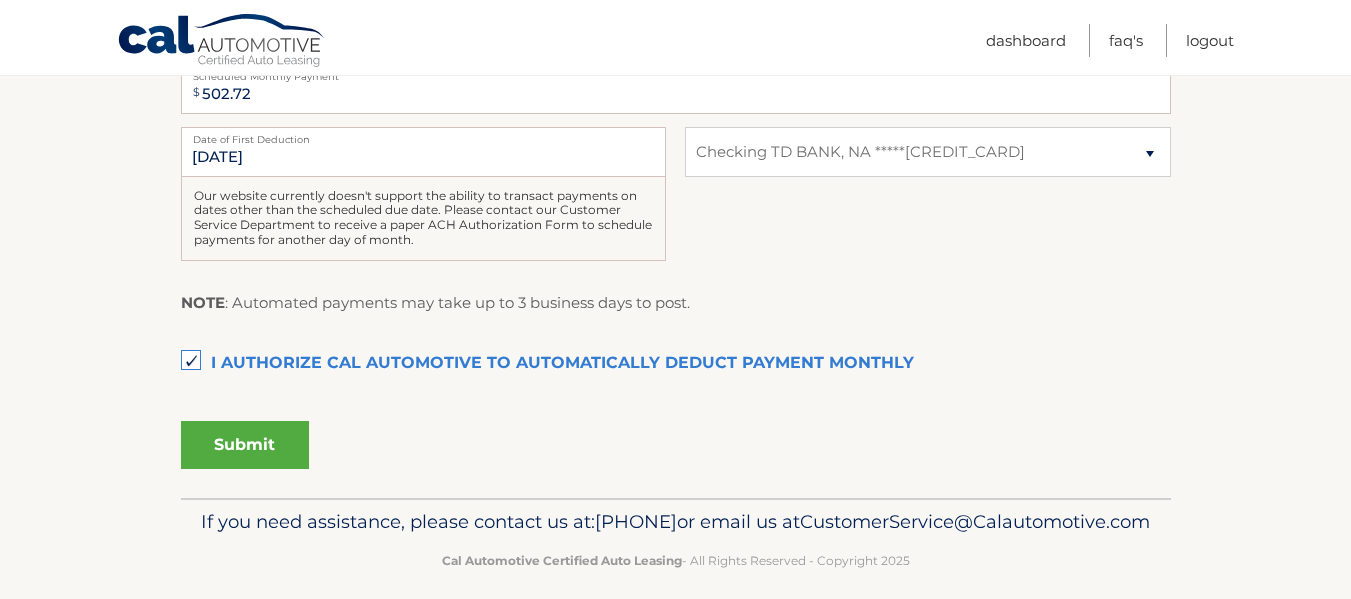 click on "Submit" at bounding box center [245, 445] 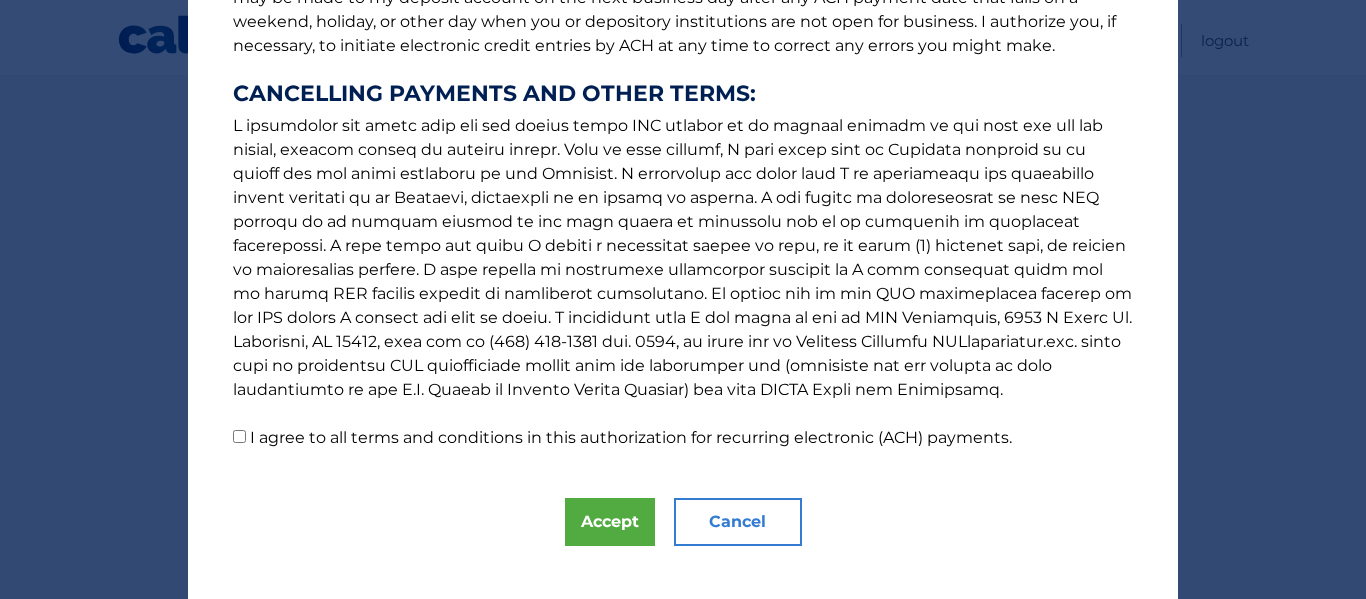 scroll, scrollTop: 370, scrollLeft: 0, axis: vertical 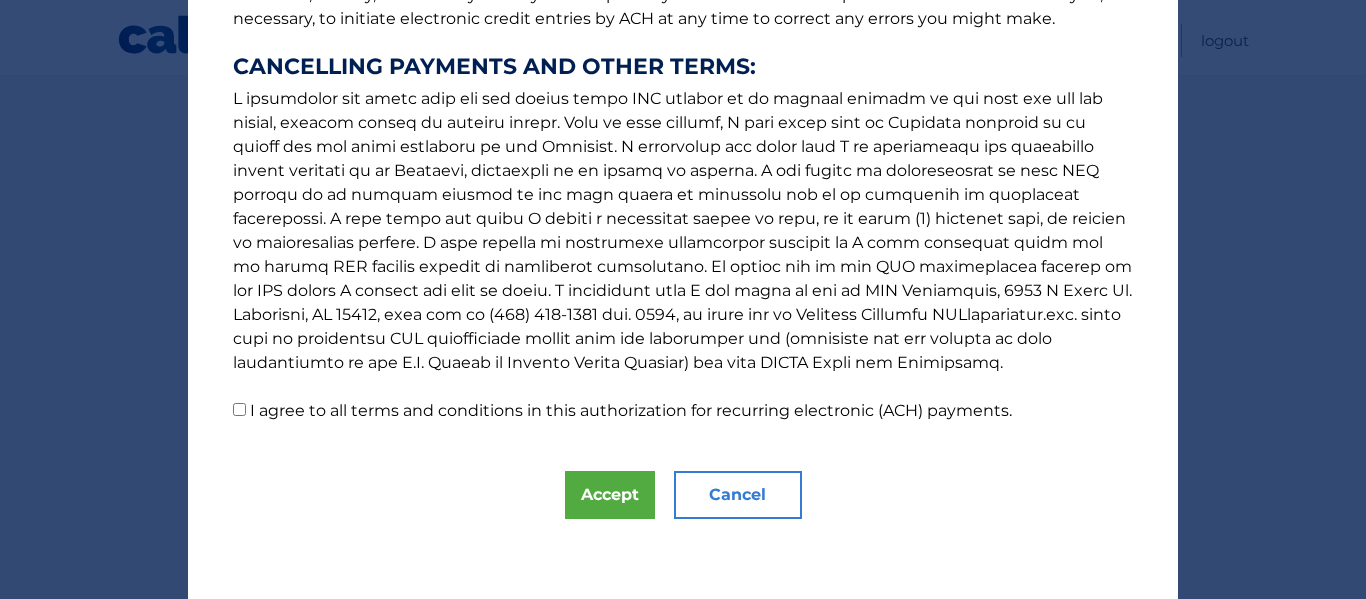 click on "I agree to all terms and conditions in this authorization for recurring electronic (ACH) payments." at bounding box center [239, 409] 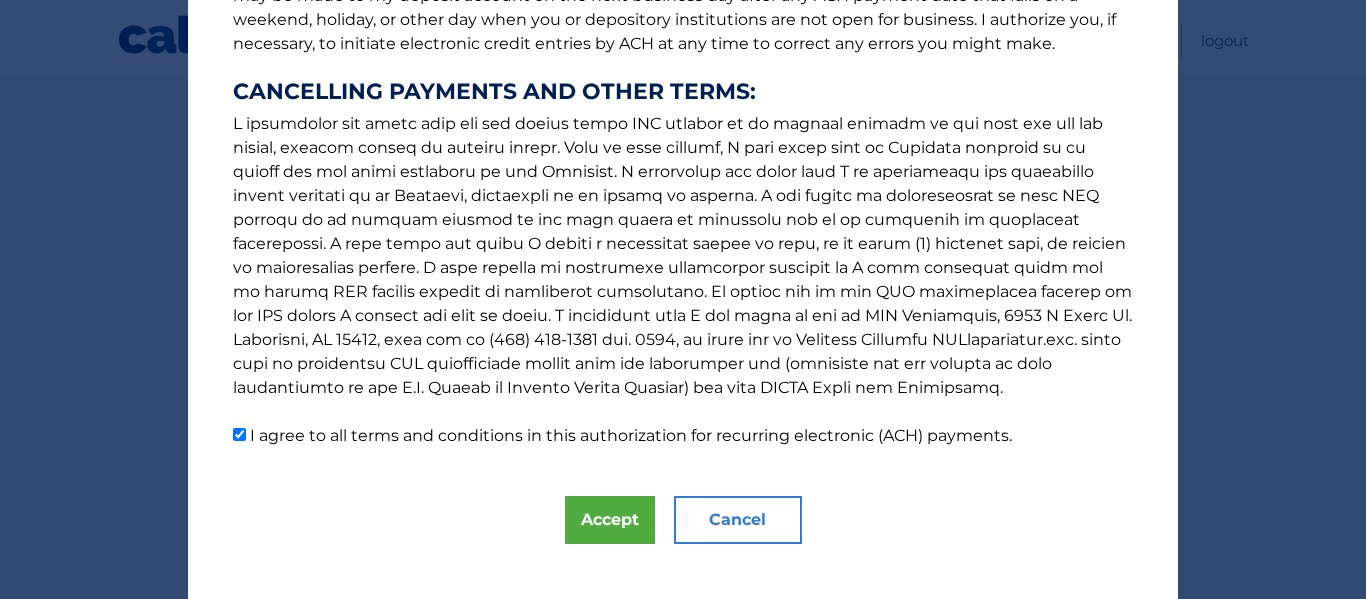 scroll, scrollTop: 370, scrollLeft: 0, axis: vertical 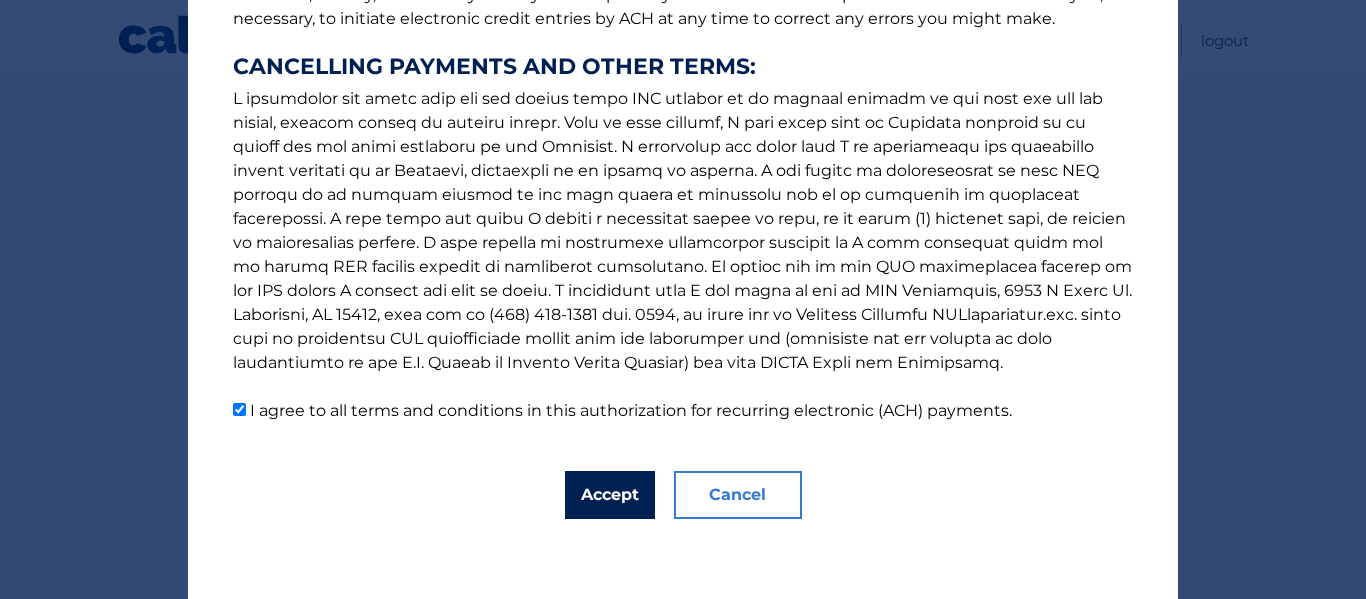click on "Accept" at bounding box center (610, 495) 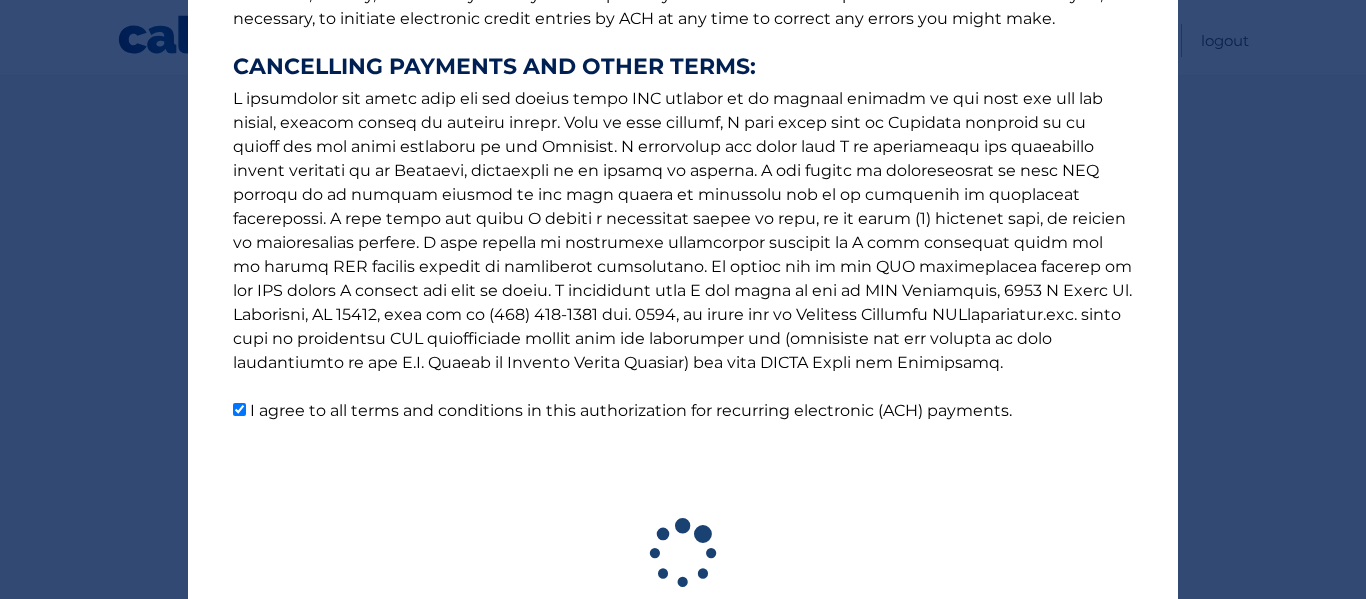scroll, scrollTop: 494, scrollLeft: 0, axis: vertical 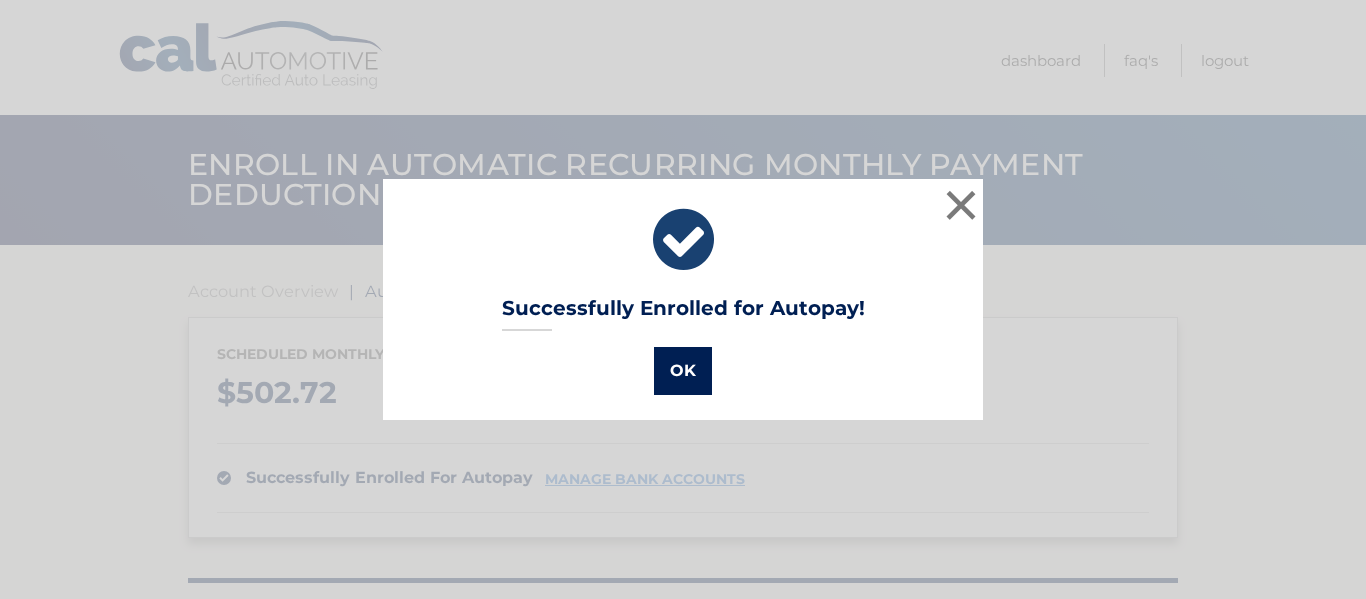 click on "OK" at bounding box center (683, 371) 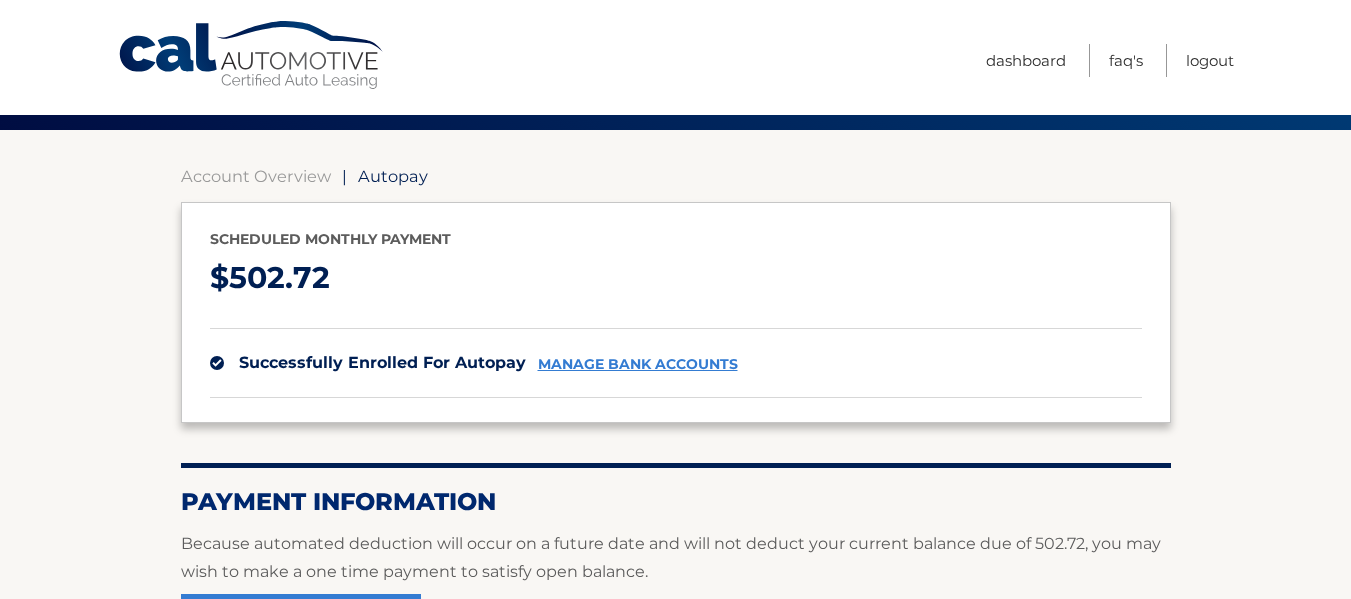 scroll, scrollTop: 300, scrollLeft: 0, axis: vertical 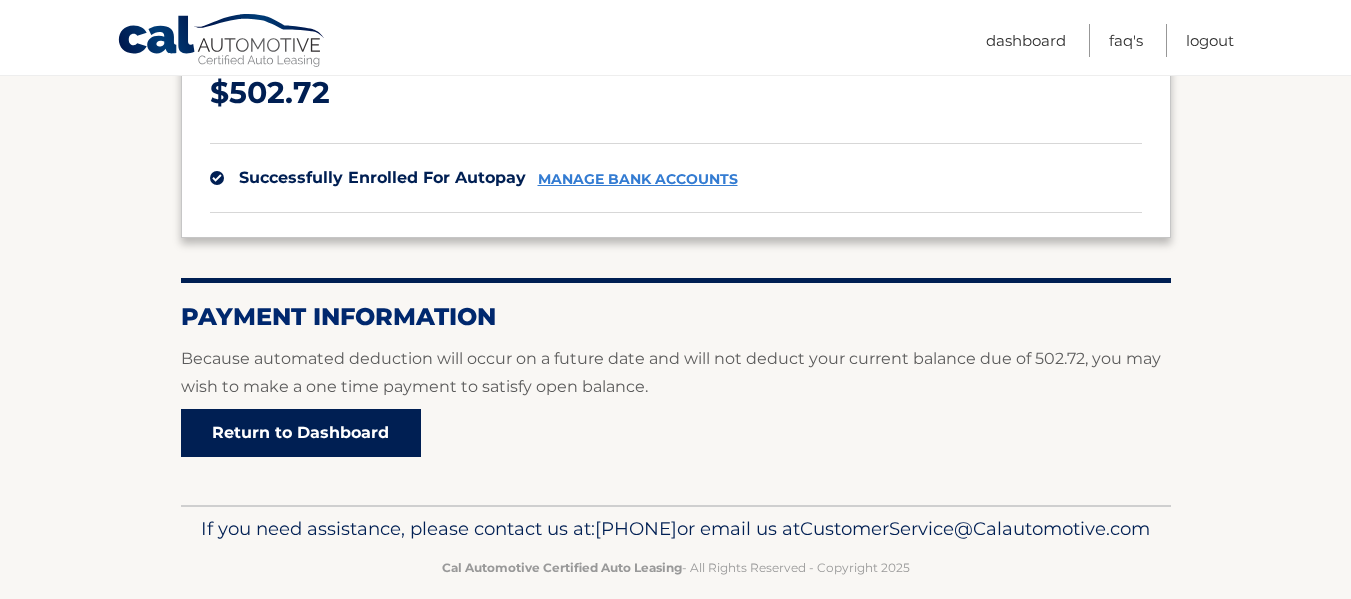 click on "Return to Dashboard" at bounding box center (301, 433) 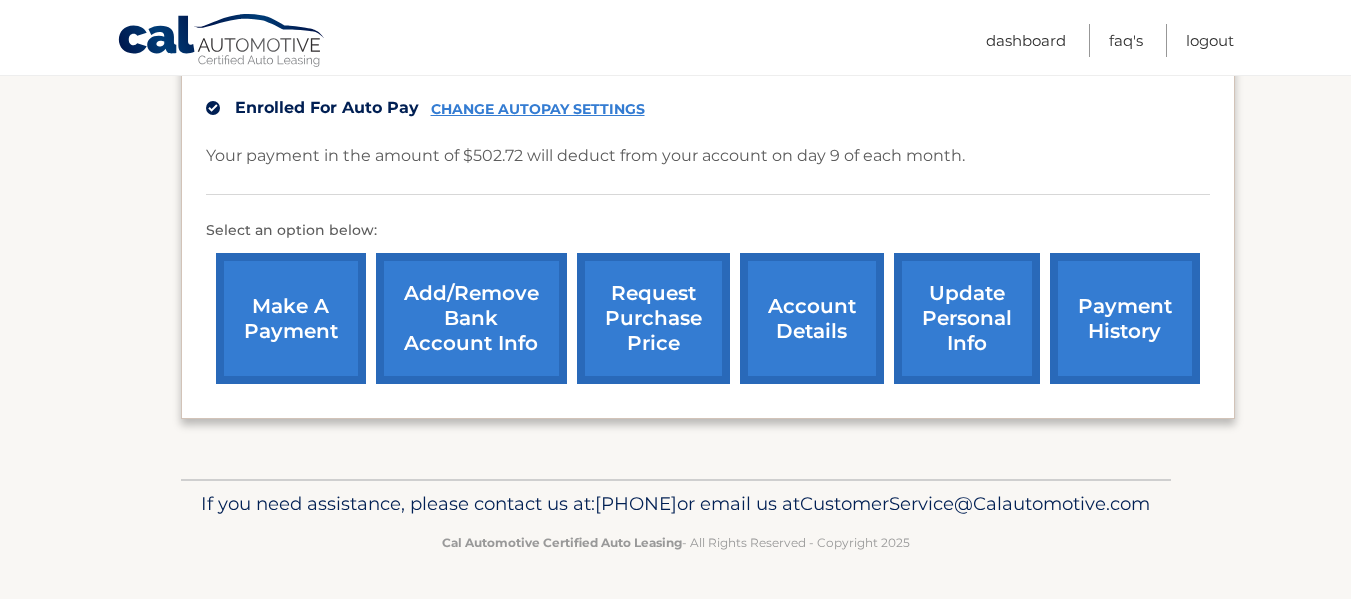 scroll, scrollTop: 640, scrollLeft: 0, axis: vertical 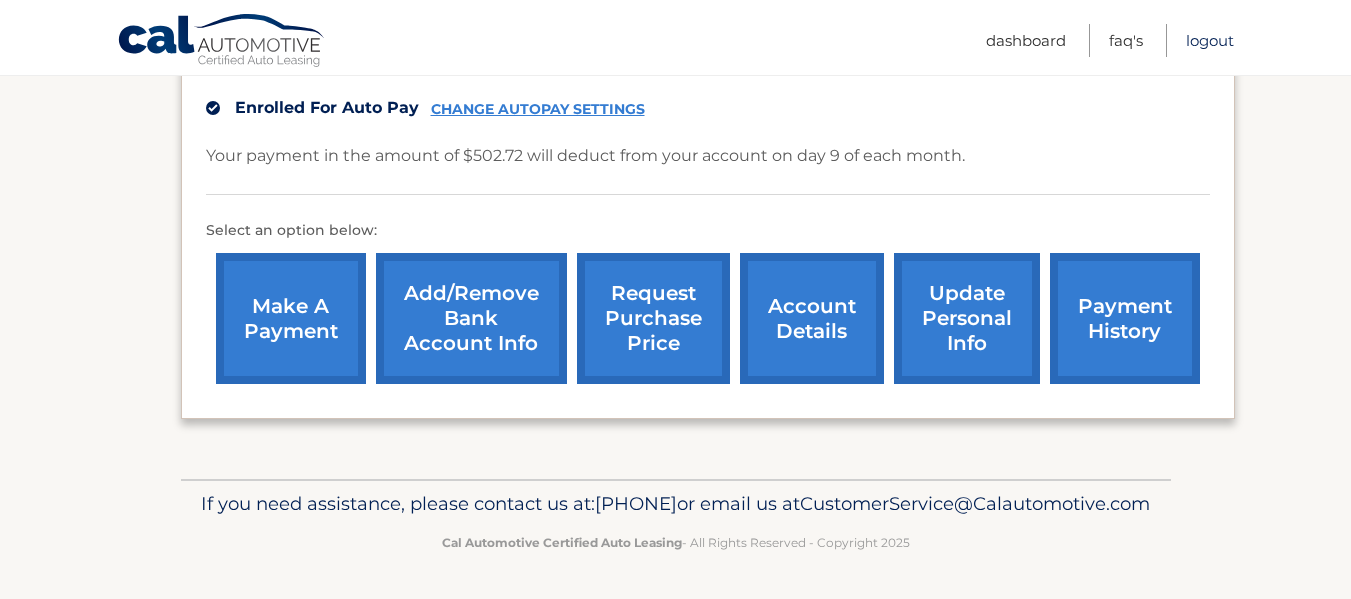 click on "Logout" at bounding box center [1210, 40] 